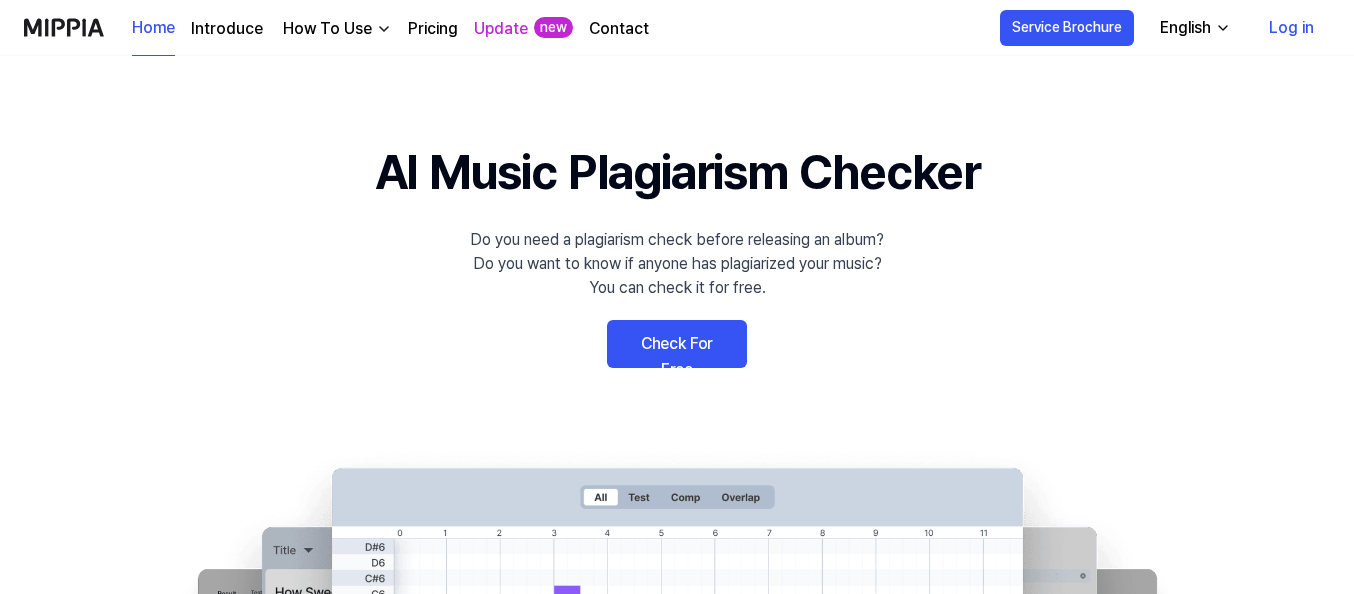 scroll, scrollTop: 100, scrollLeft: 0, axis: vertical 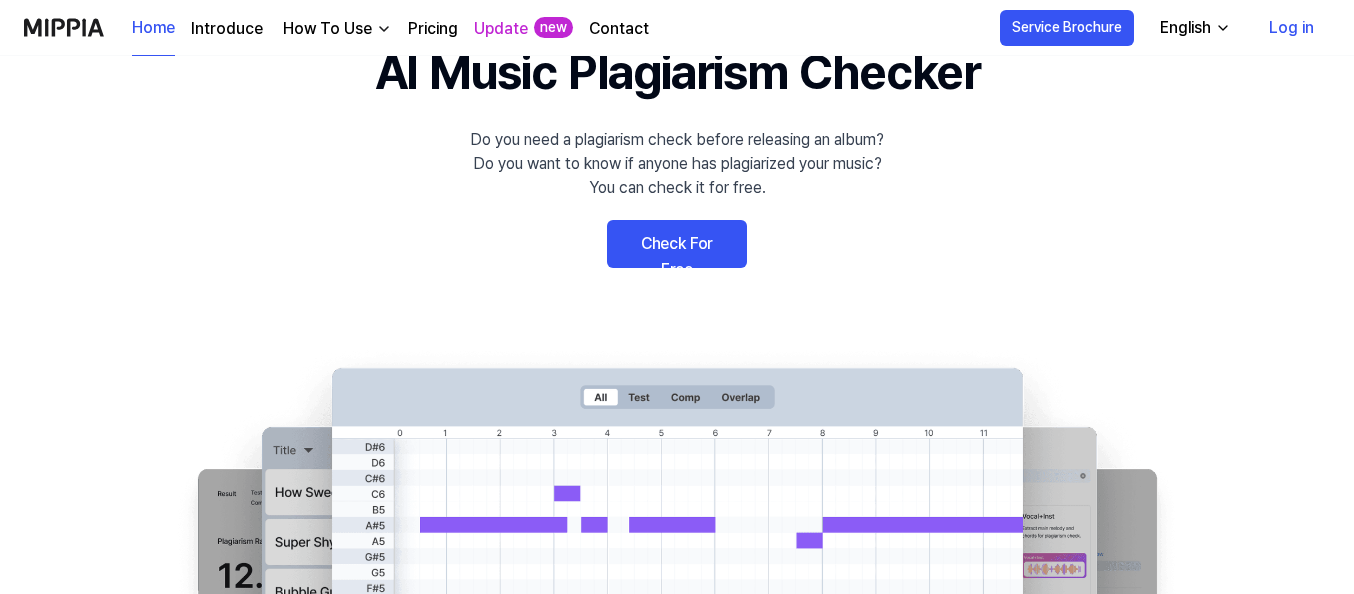 click on "Check For Free" at bounding box center [677, 244] 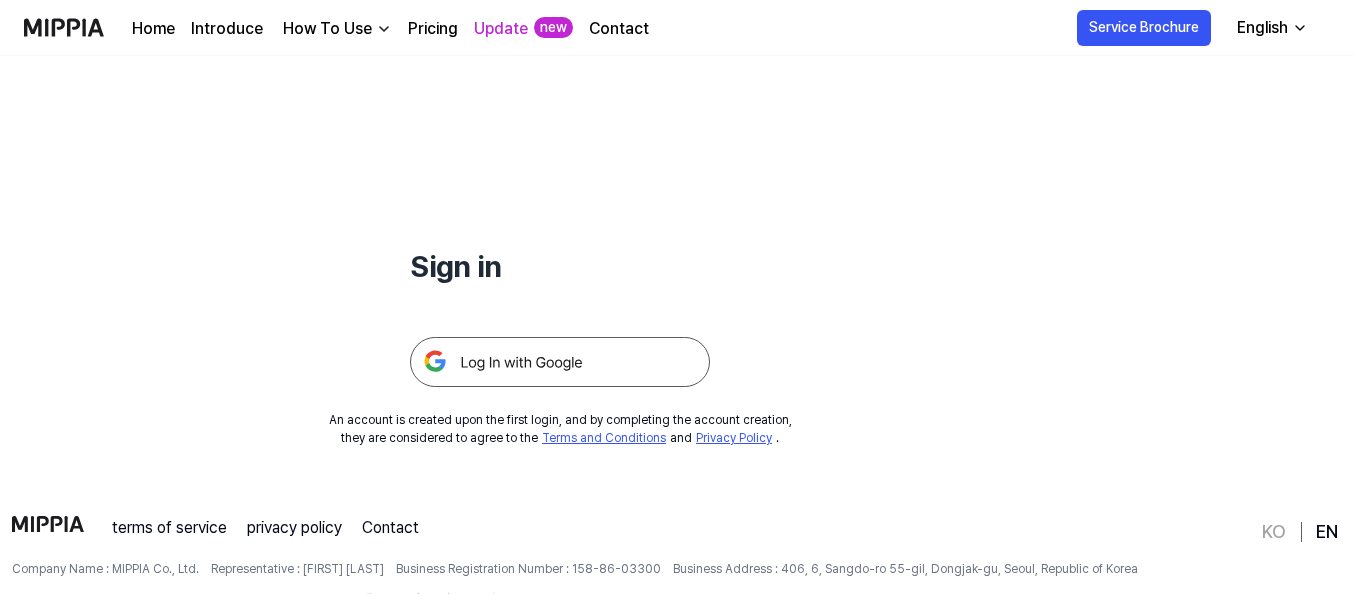 scroll, scrollTop: 0, scrollLeft: 0, axis: both 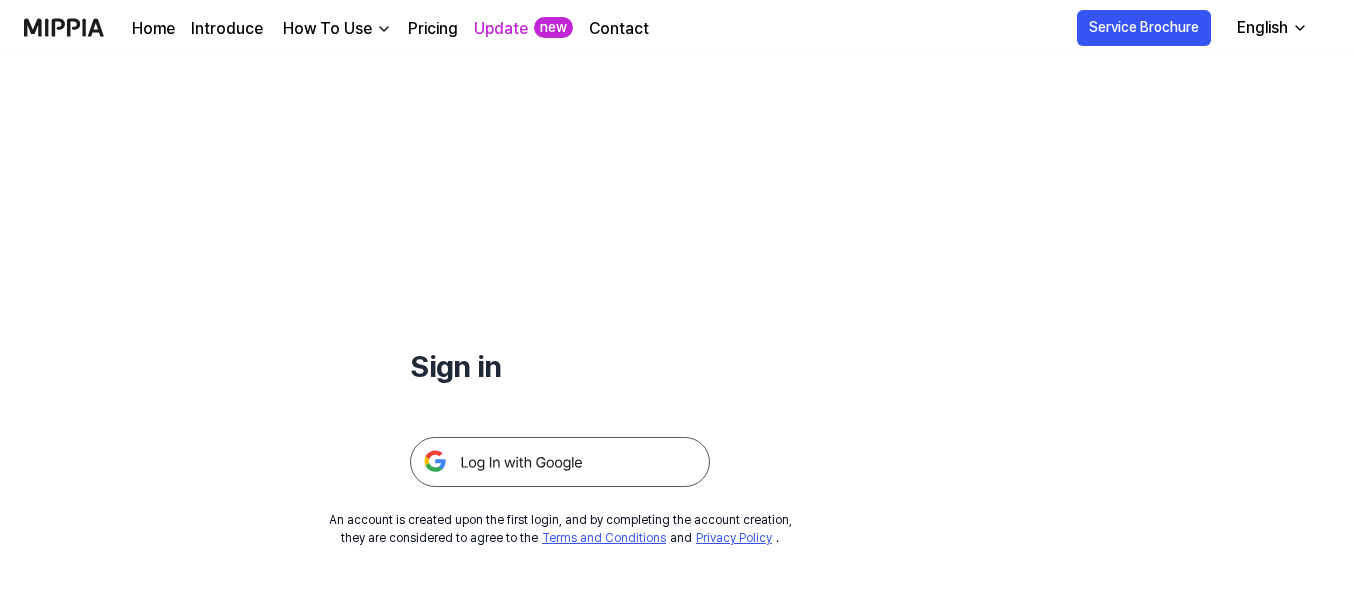 click at bounding box center [560, 462] 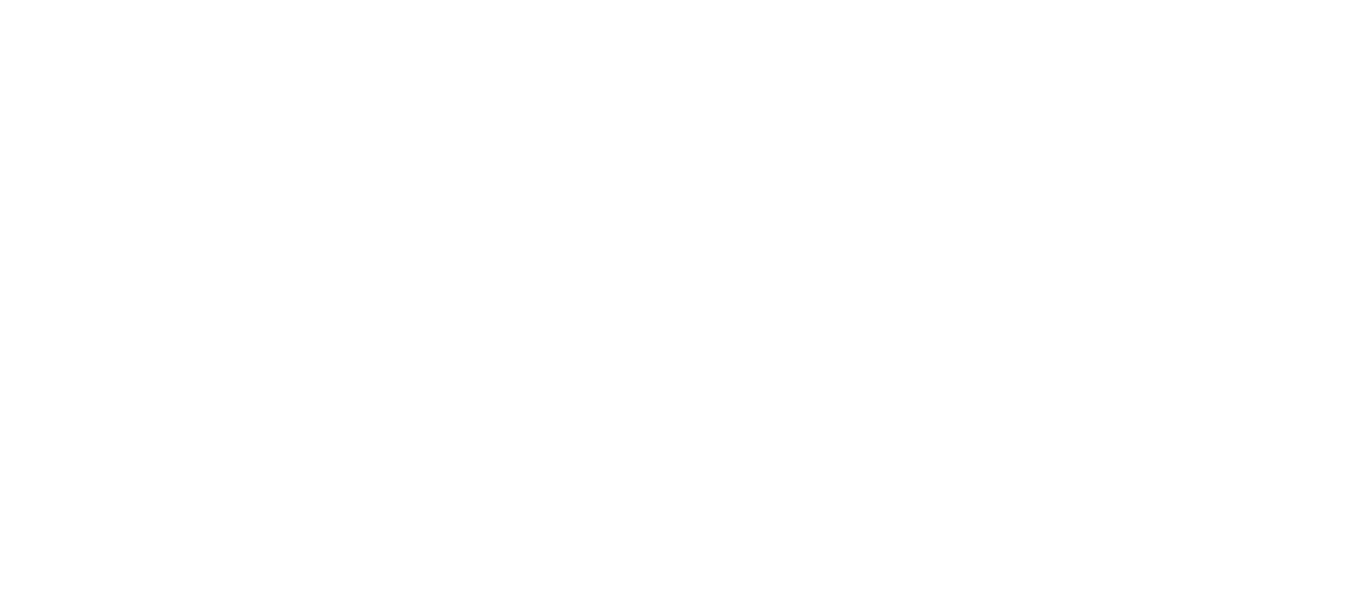 scroll, scrollTop: 0, scrollLeft: 0, axis: both 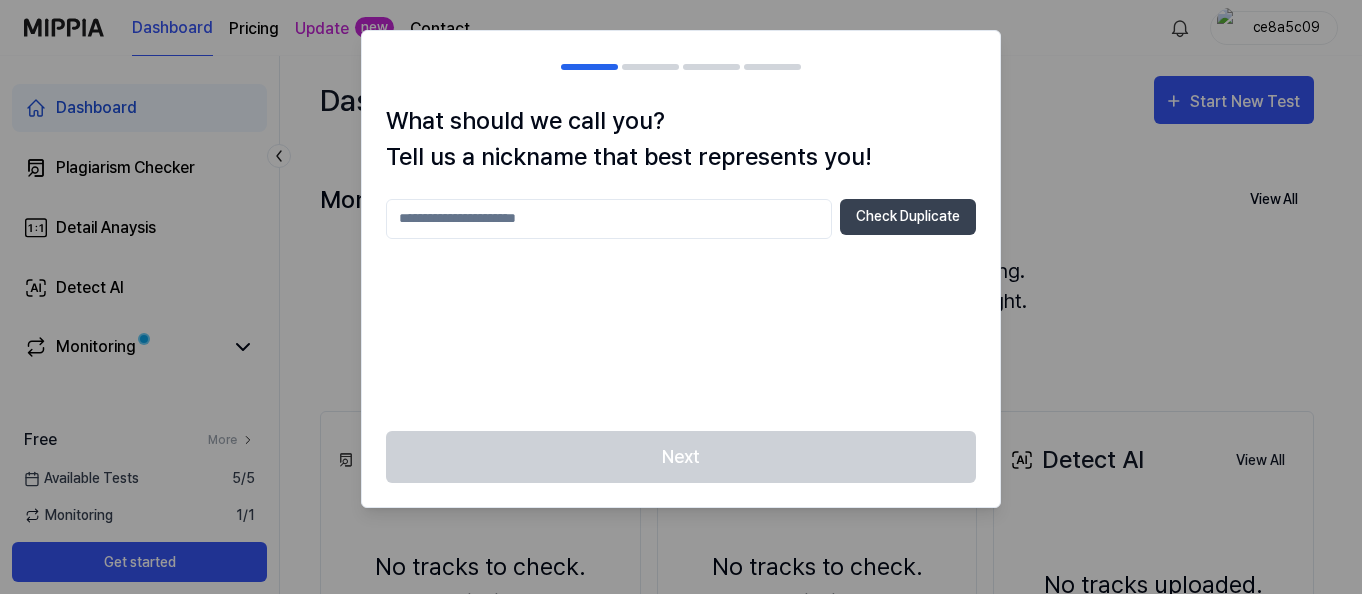 click at bounding box center (609, 219) 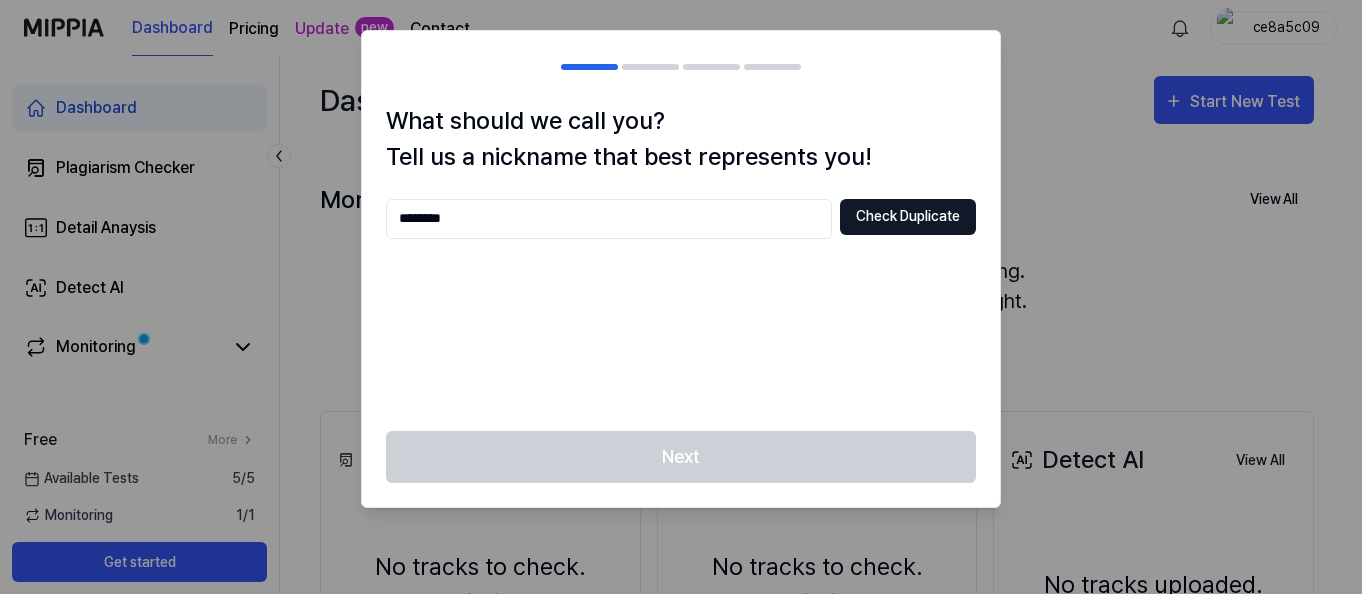 type on "********" 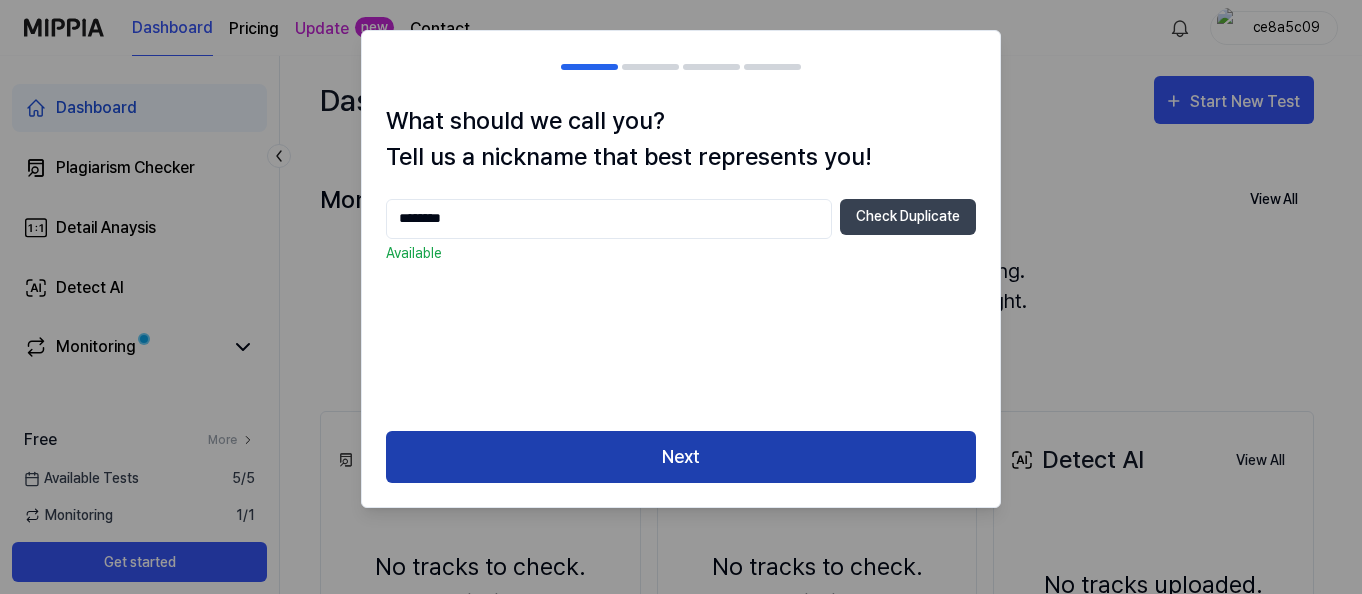 click on "Next" at bounding box center [681, 457] 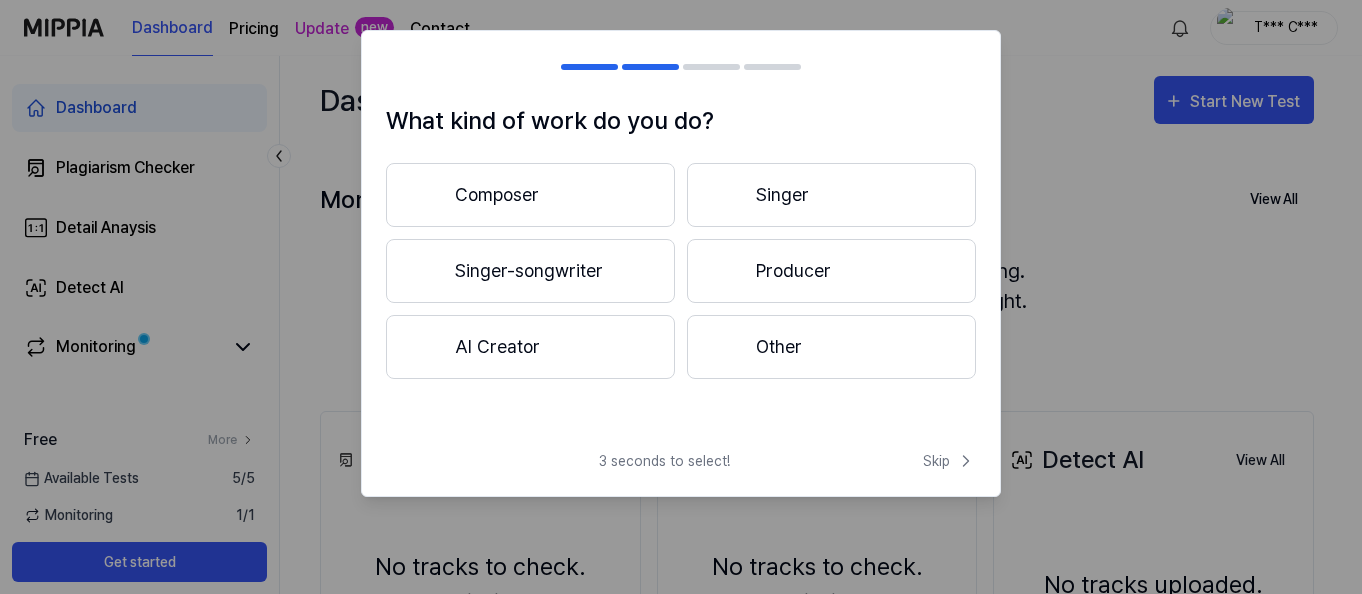 click on "Composer" at bounding box center [530, 195] 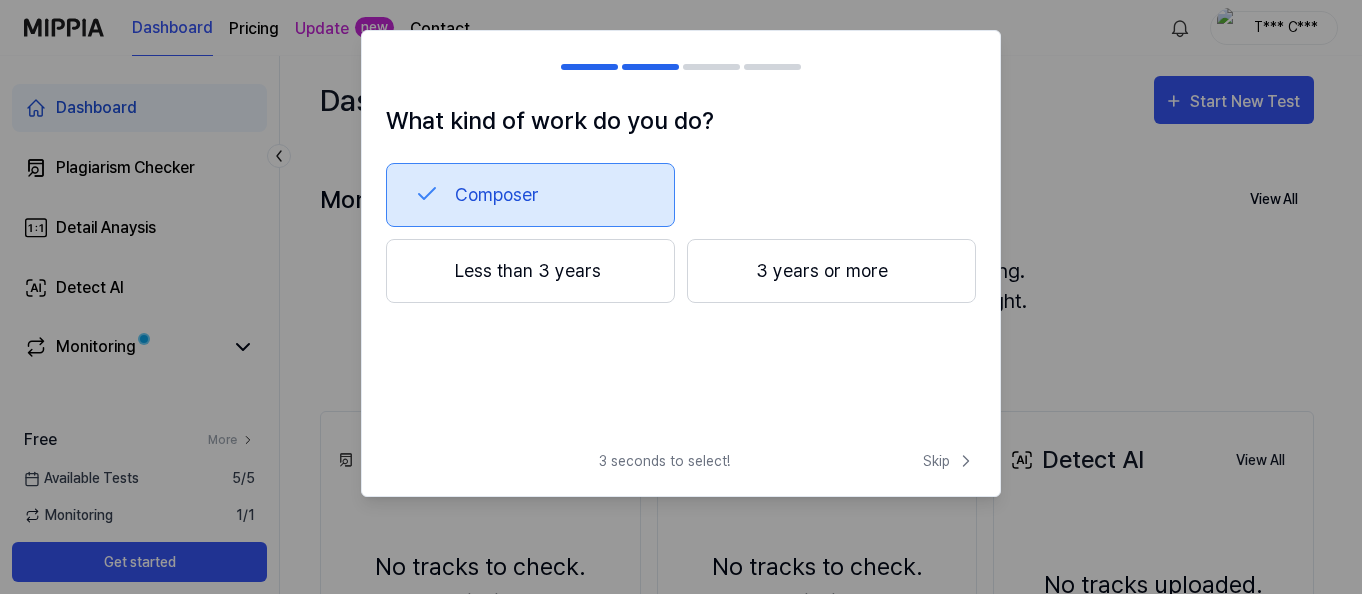 click on "Composer" at bounding box center [530, 195] 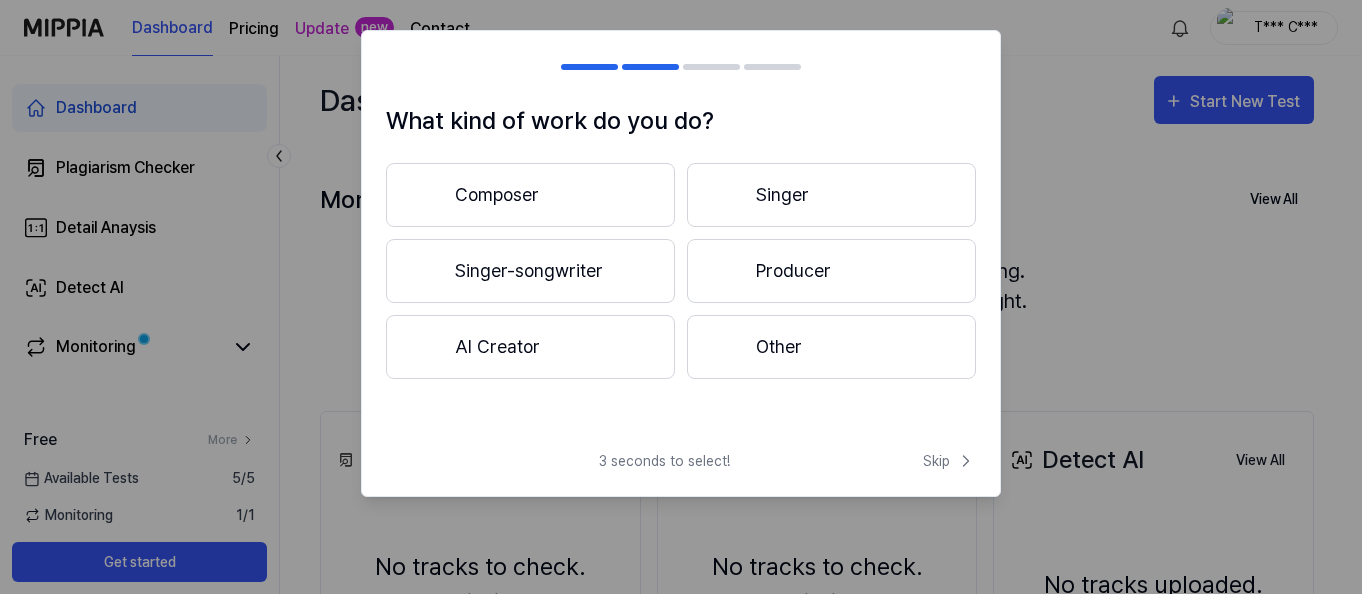 click on "Other" at bounding box center [831, 347] 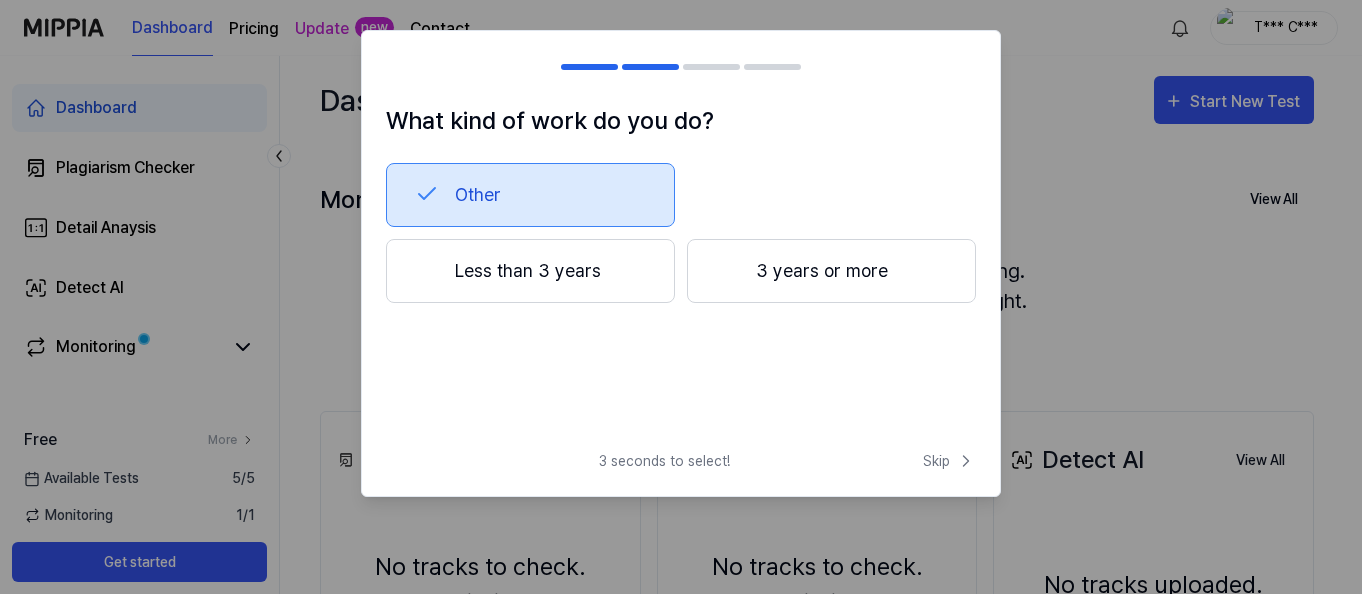 click on "3 years or more" at bounding box center (831, 271) 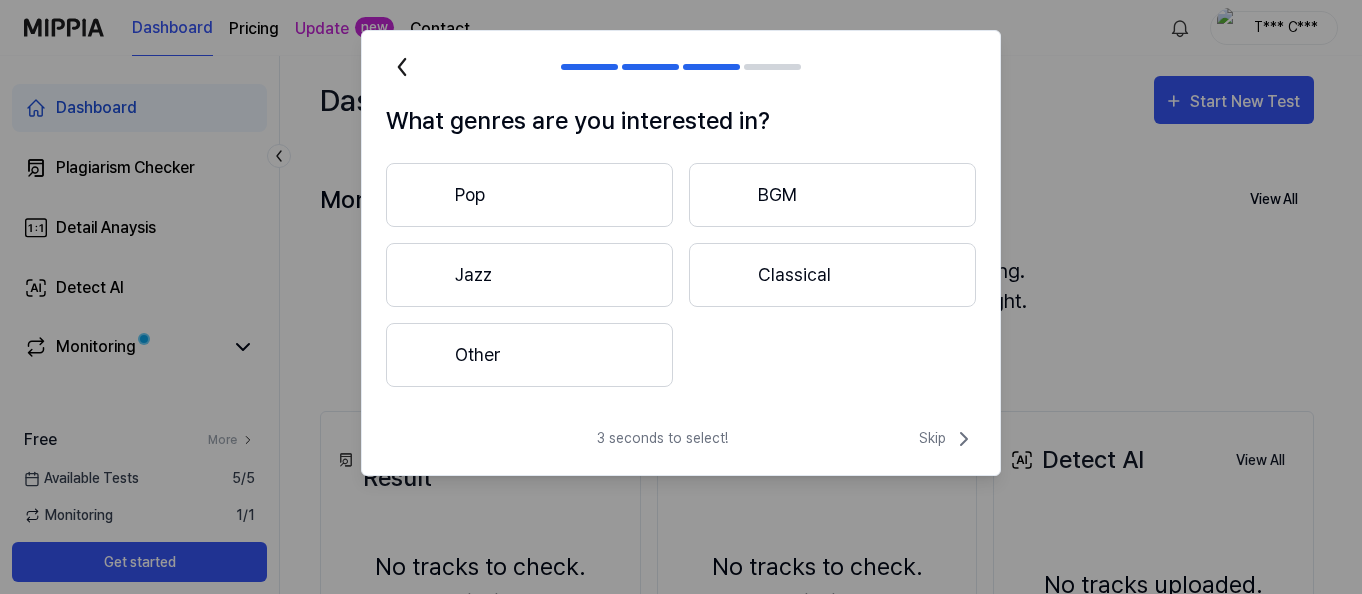 click on "Other" at bounding box center (529, 355) 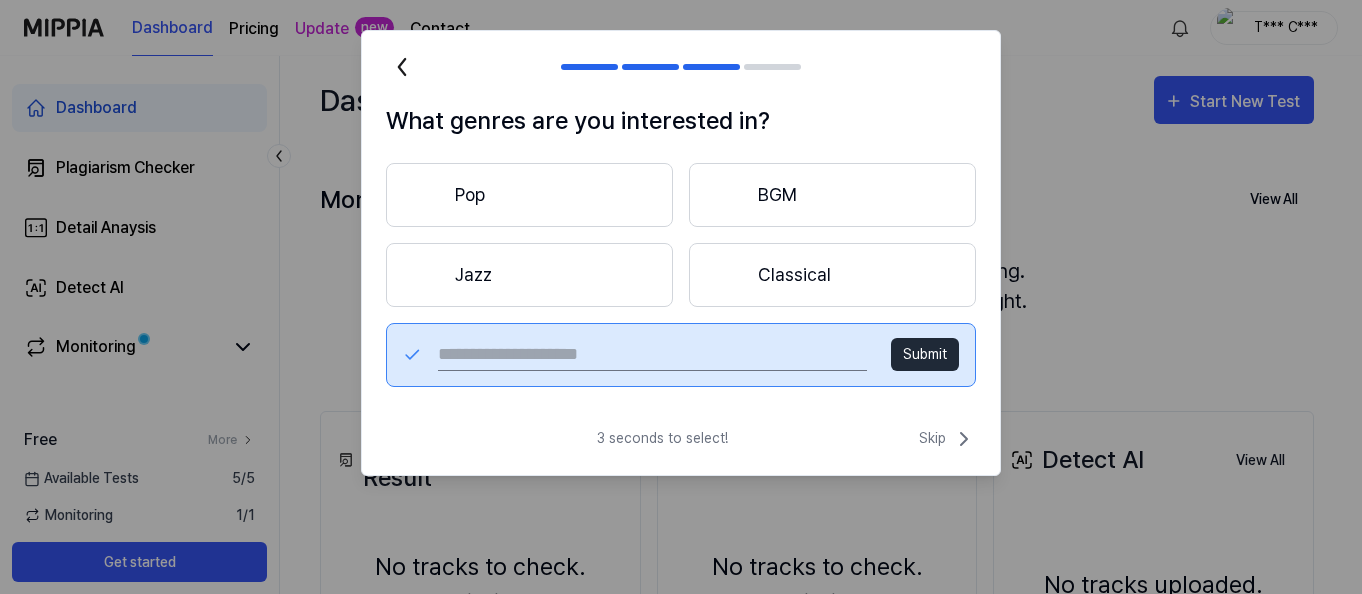 click at bounding box center (652, 355) 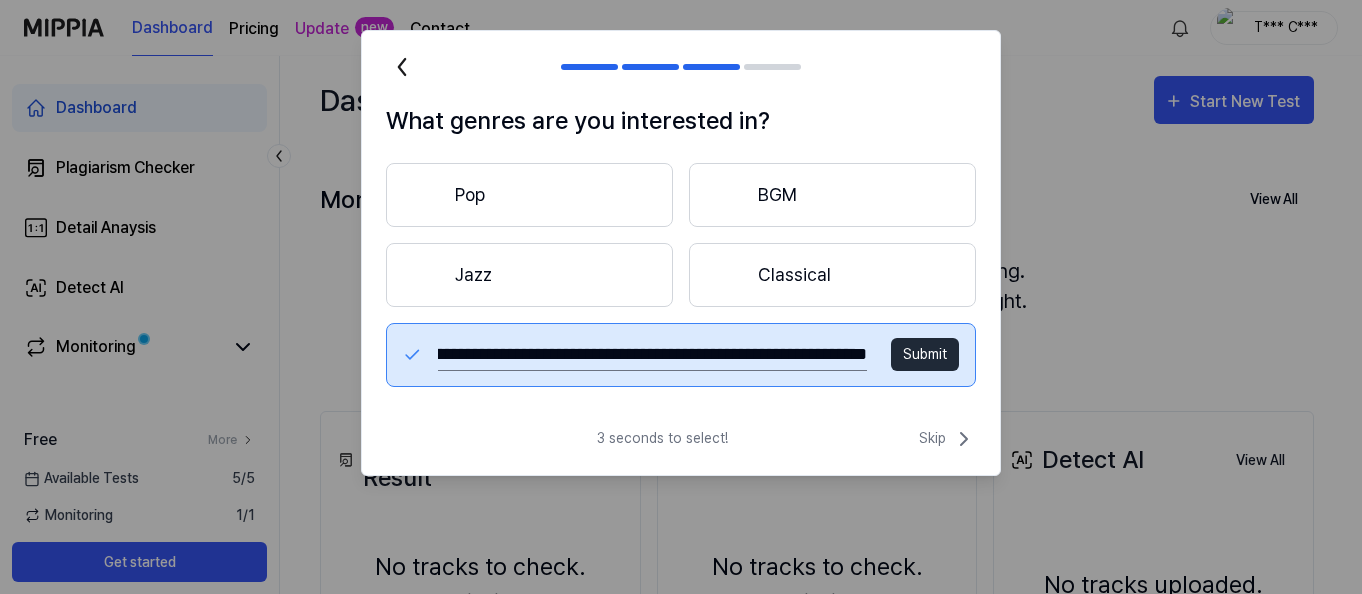 scroll, scrollTop: 0, scrollLeft: 115, axis: horizontal 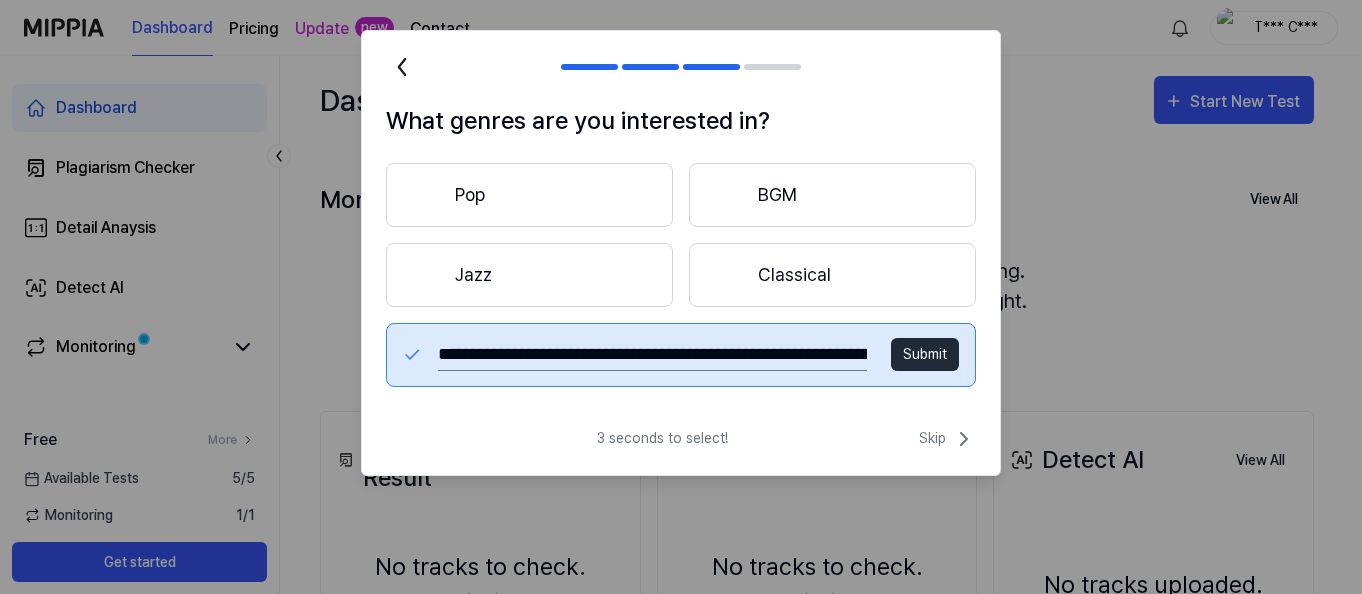 click on "Submit" at bounding box center (925, 354) 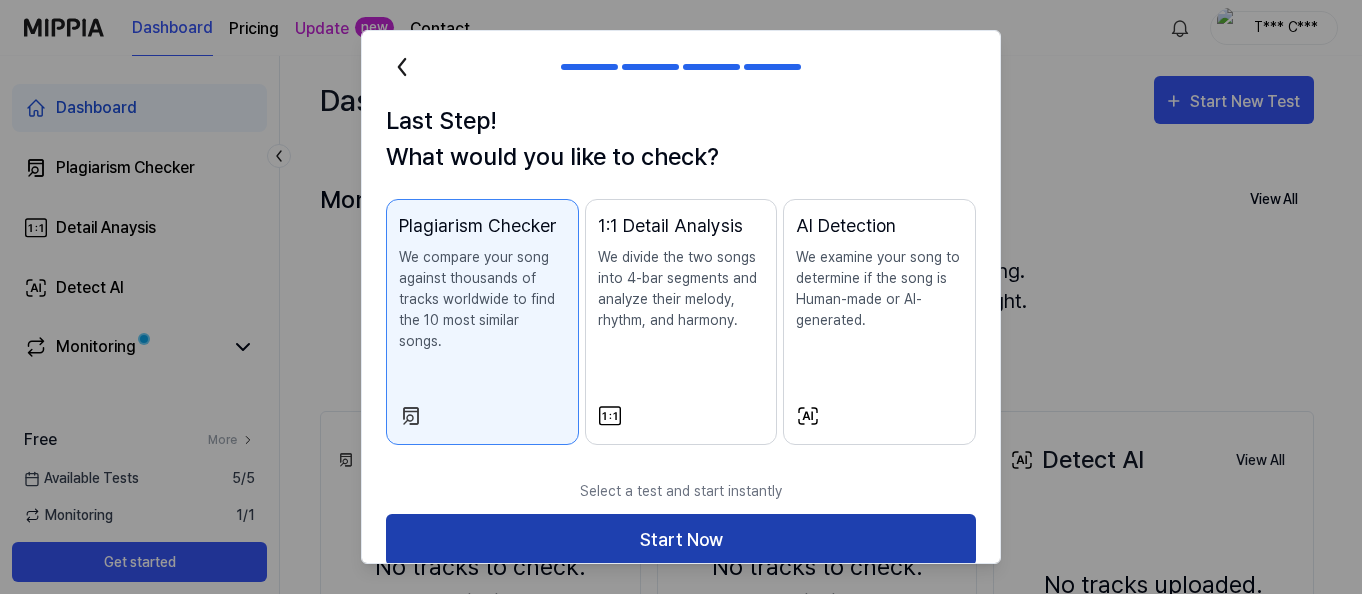click on "Start Now" at bounding box center [681, 540] 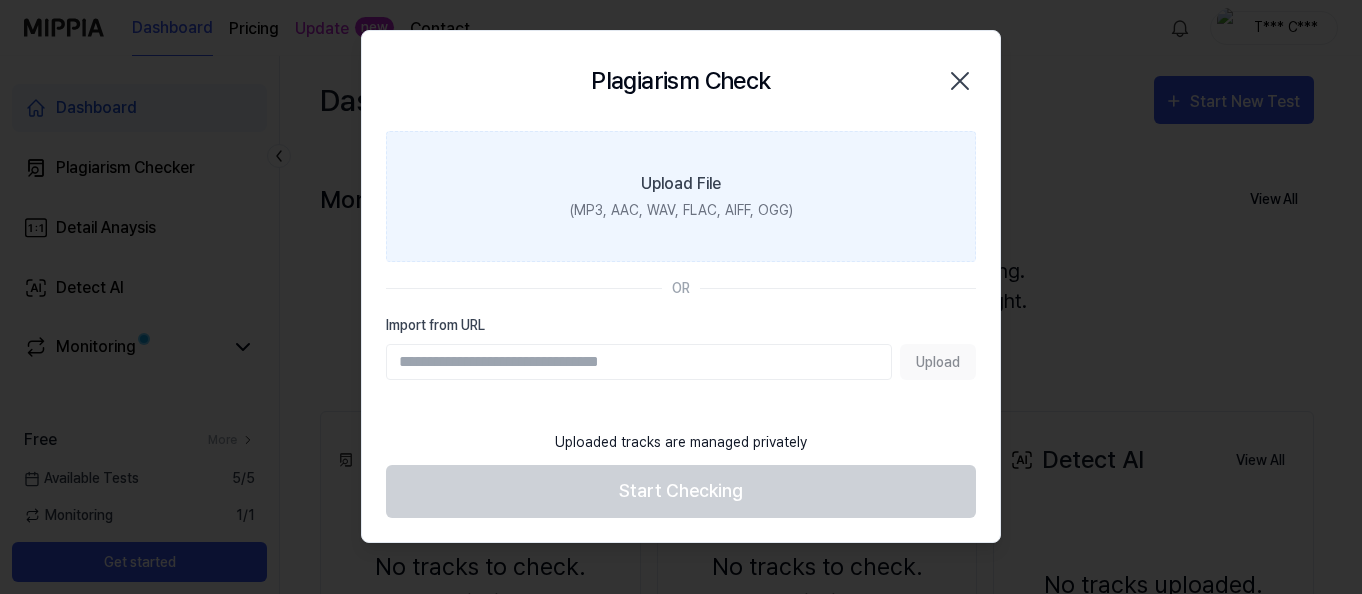 click on "Upload File" at bounding box center [681, 184] 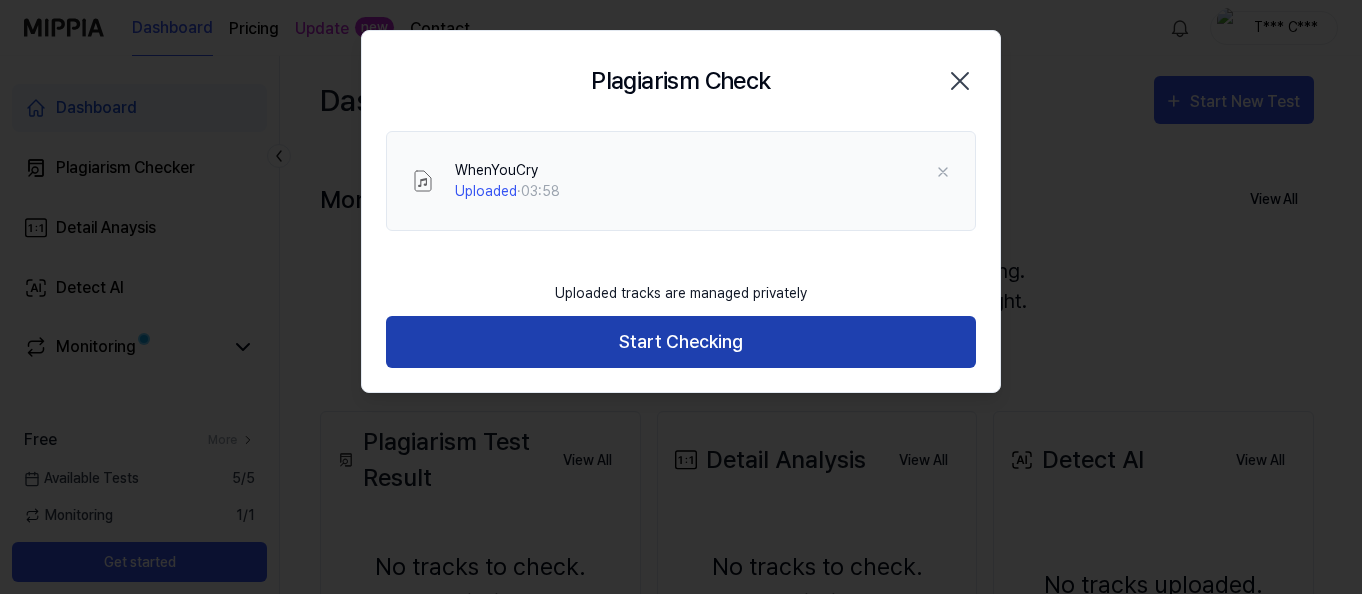 click on "Start Checking" at bounding box center (681, 342) 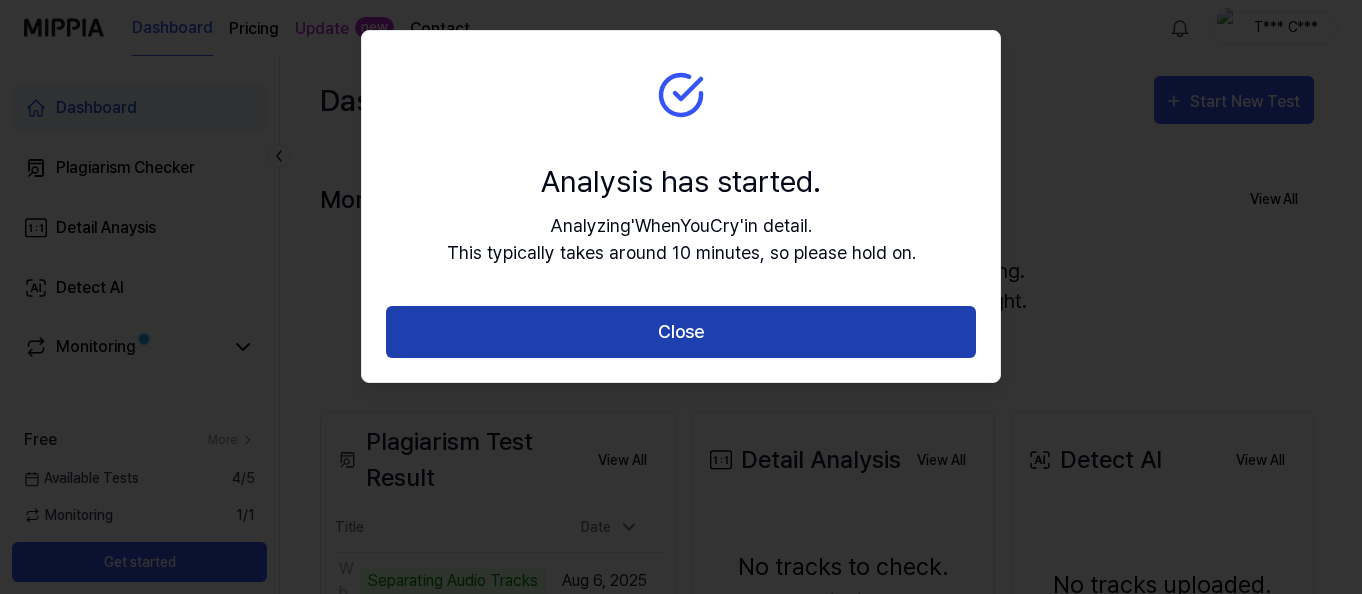 click on "Close" at bounding box center (681, 332) 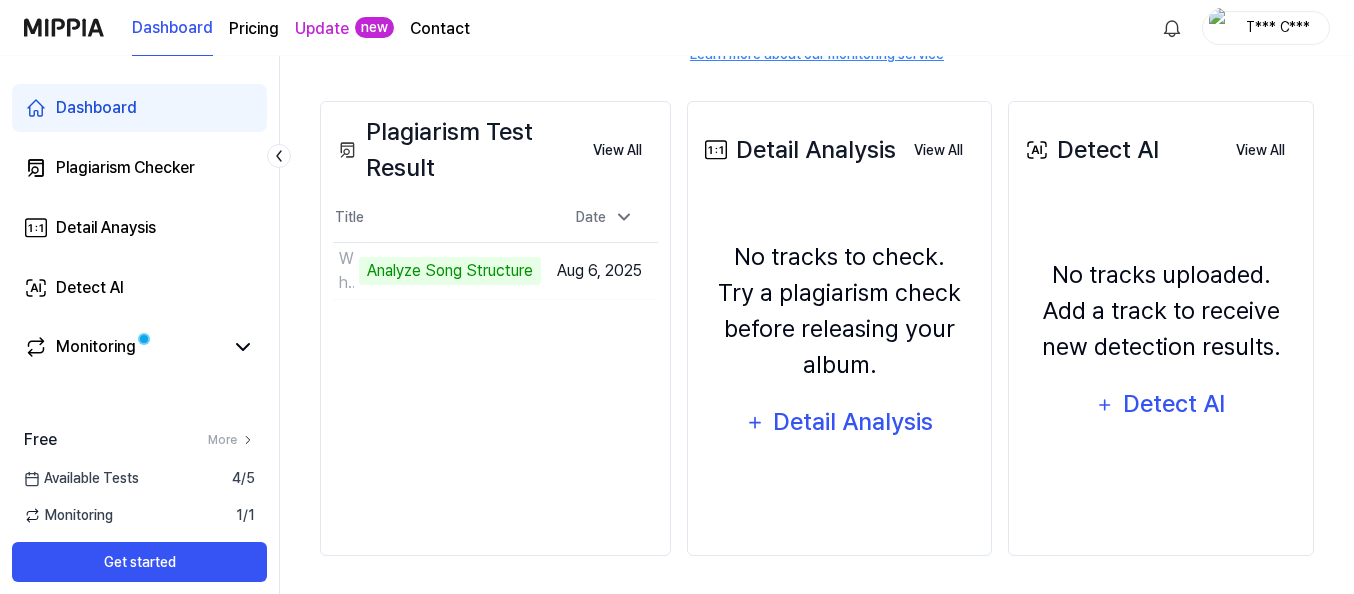 scroll, scrollTop: 312, scrollLeft: 0, axis: vertical 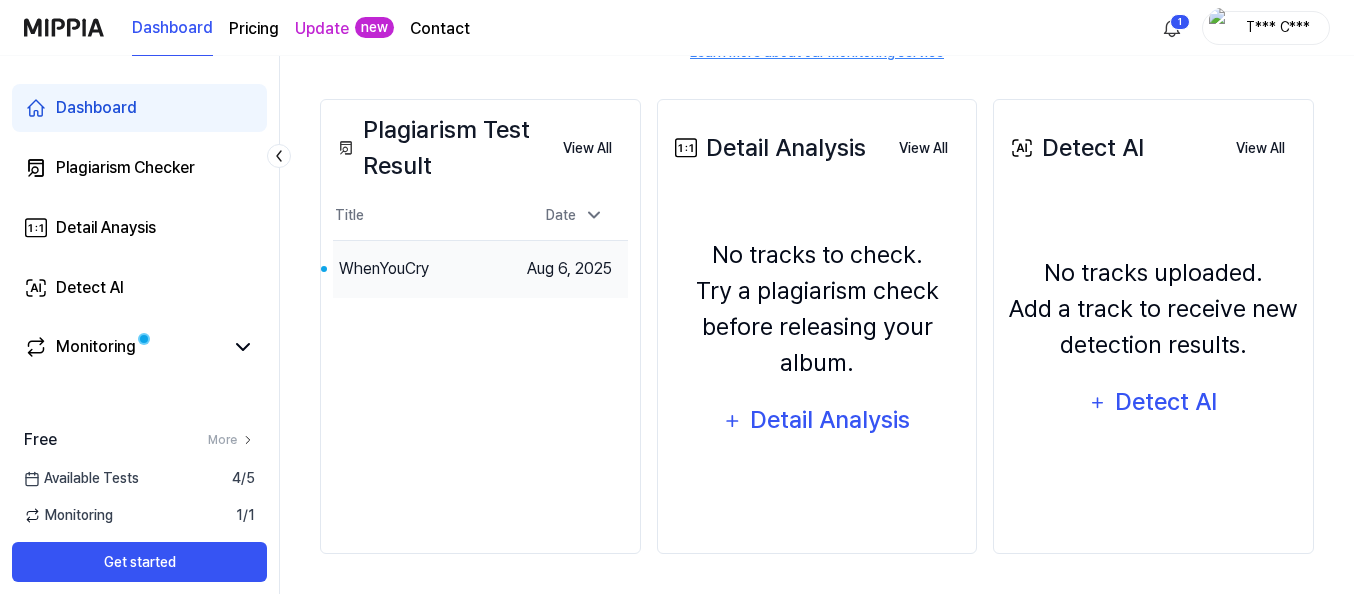 click on "WhenYouCry" at bounding box center [384, 269] 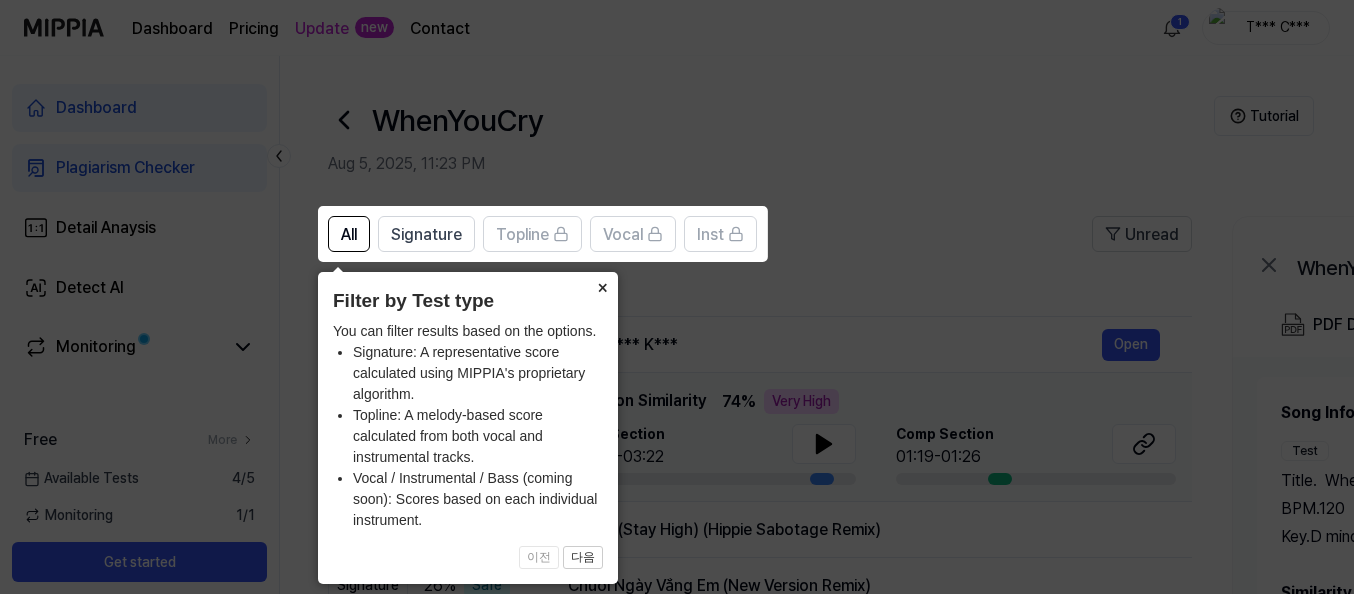 click on "×" at bounding box center [602, 286] 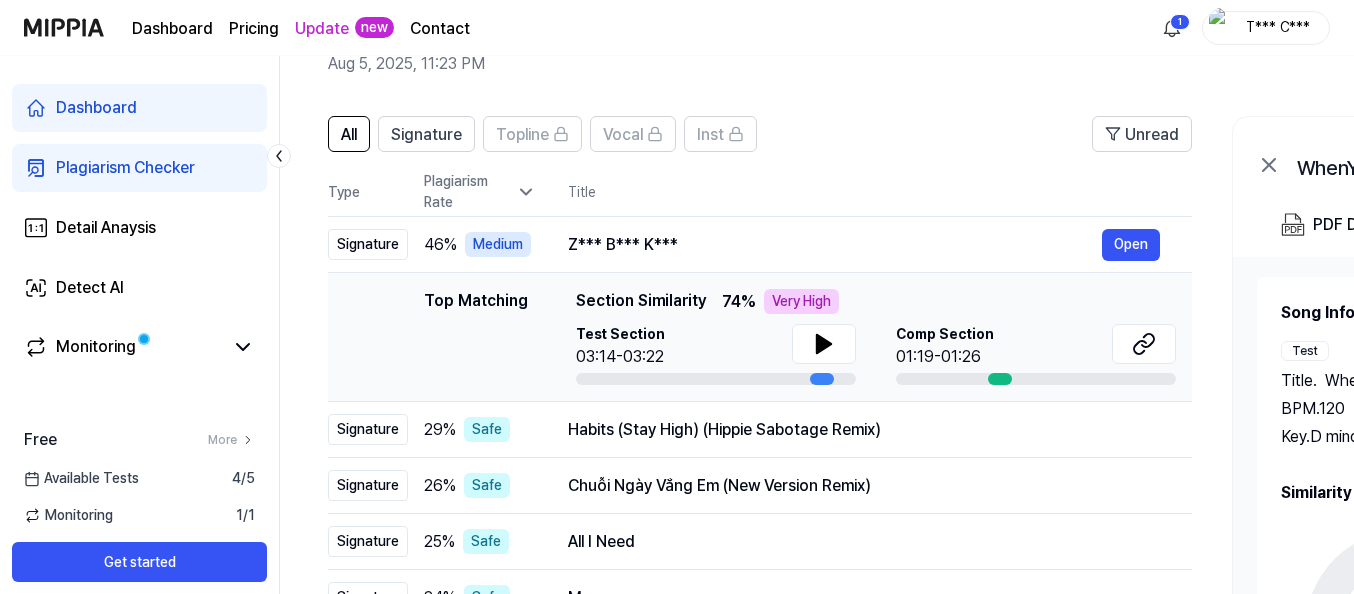 scroll, scrollTop: 200, scrollLeft: 0, axis: vertical 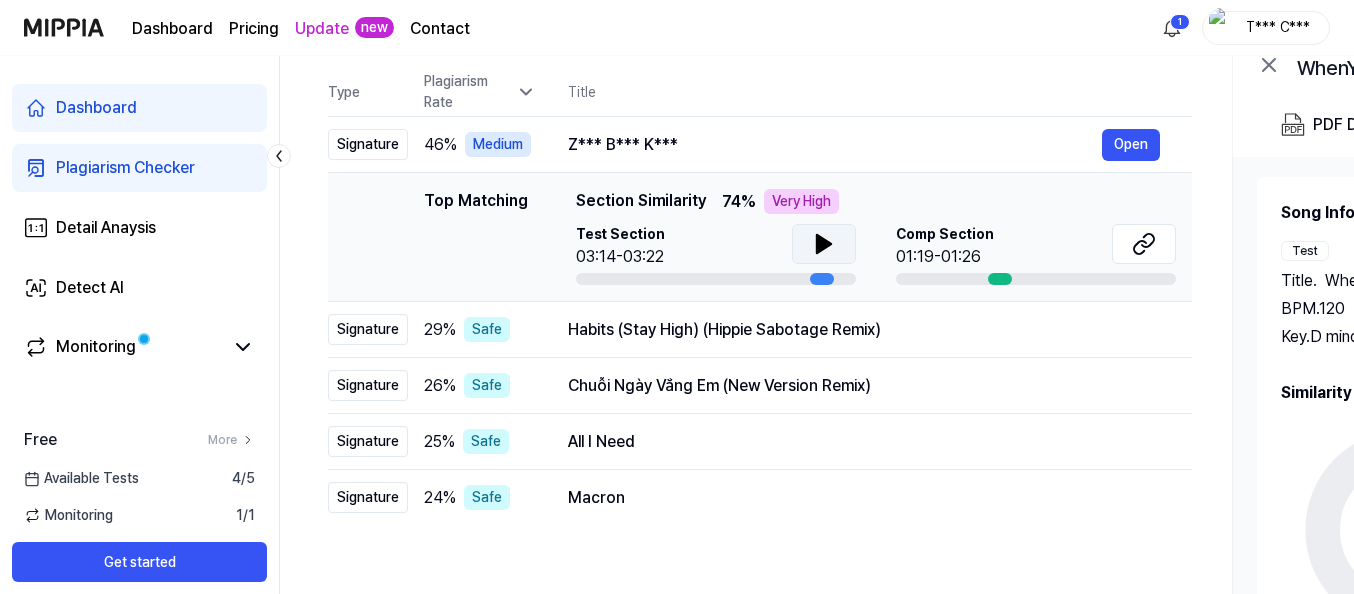 click 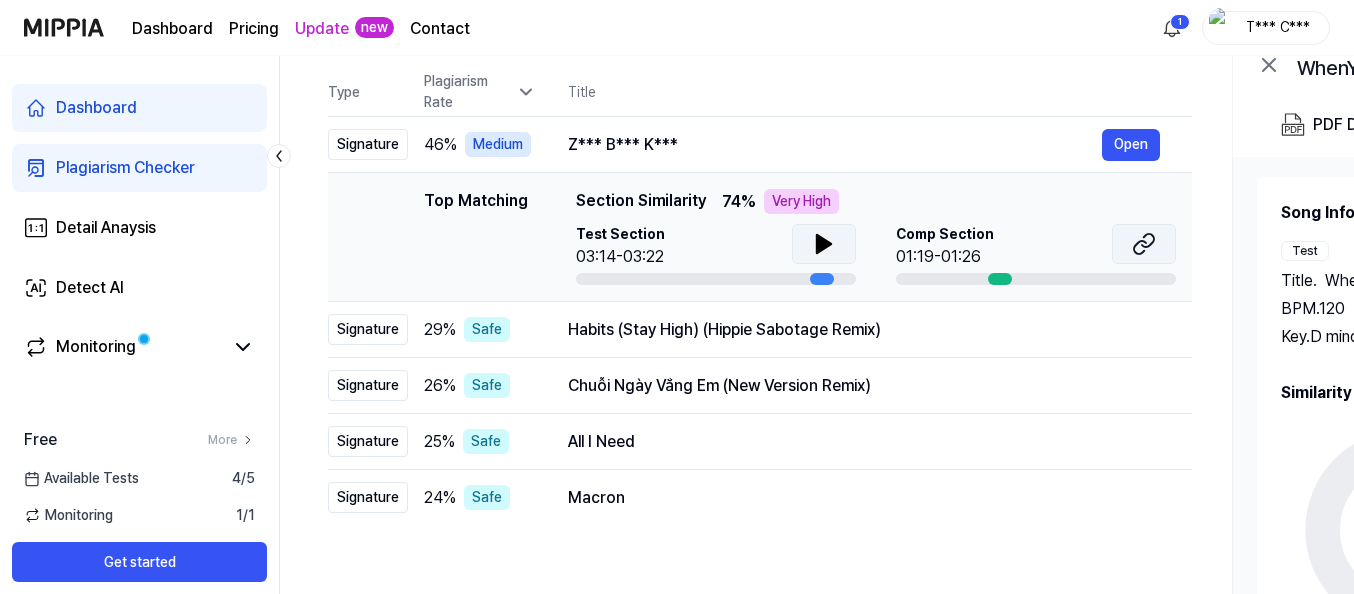 click at bounding box center [1144, 244] 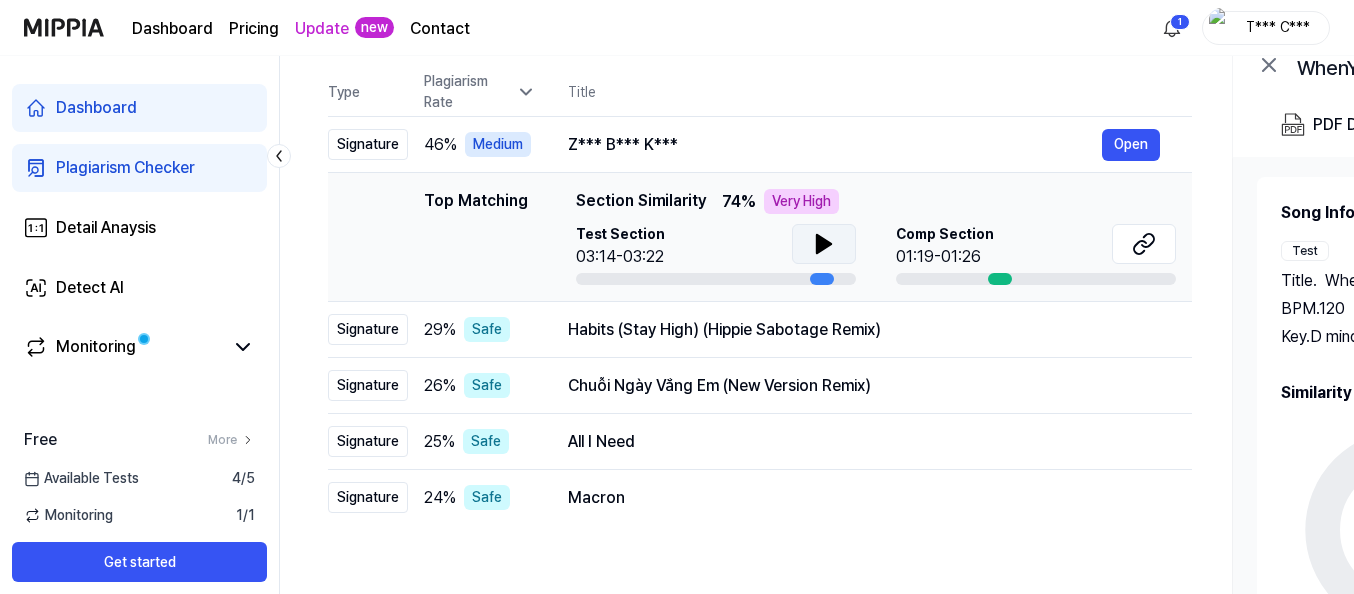 click 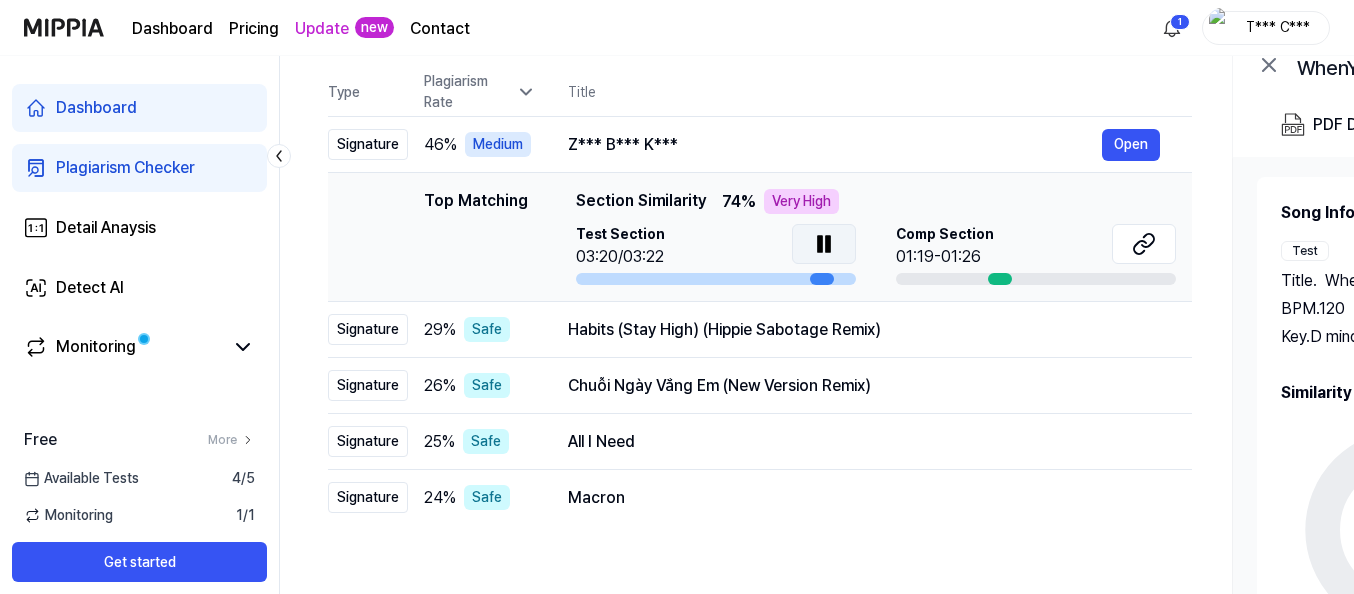click 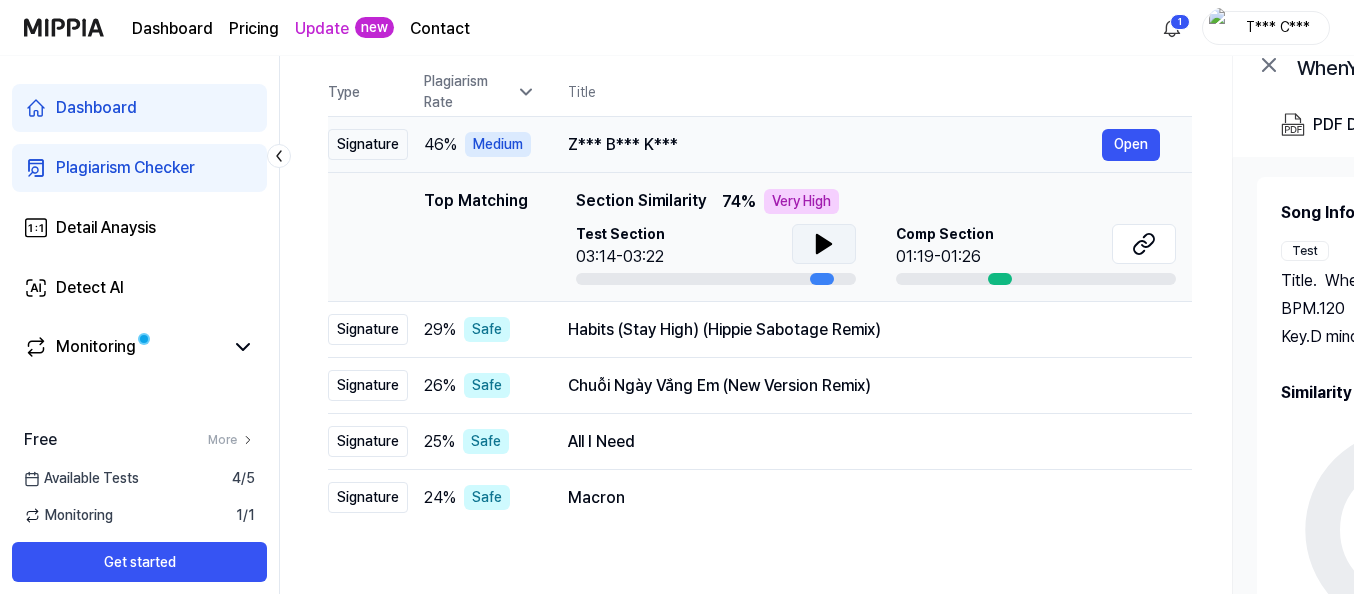 click on "Signature" at bounding box center [368, 144] 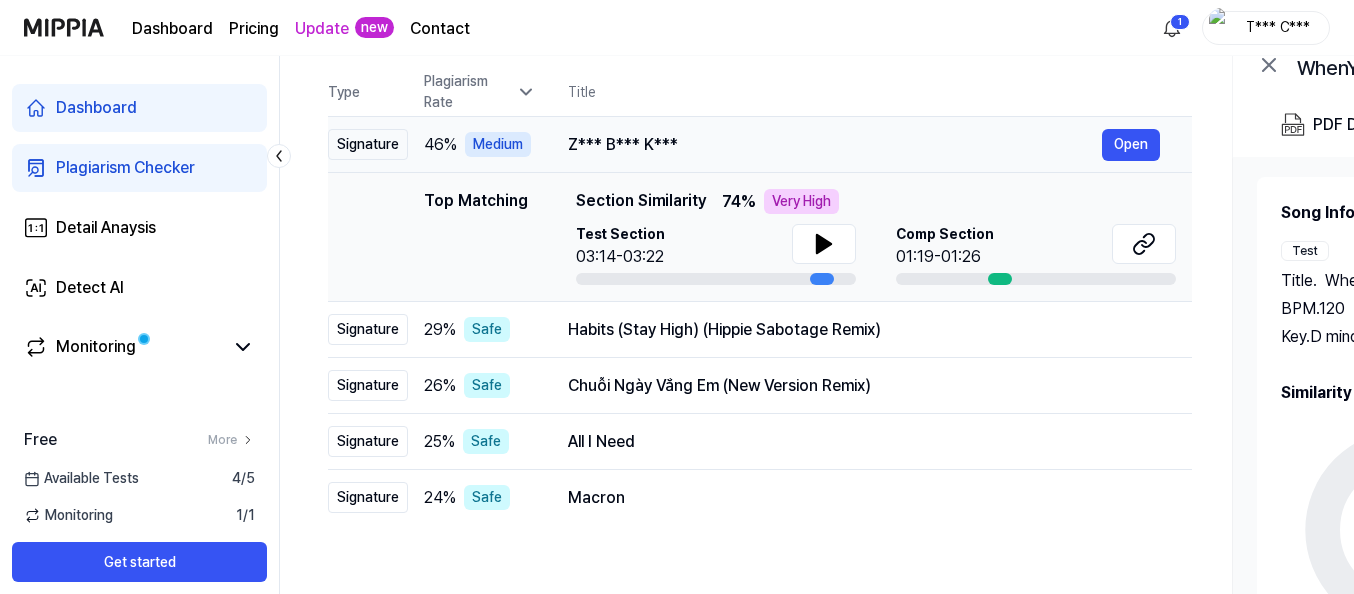 click on "Signature" at bounding box center [368, 144] 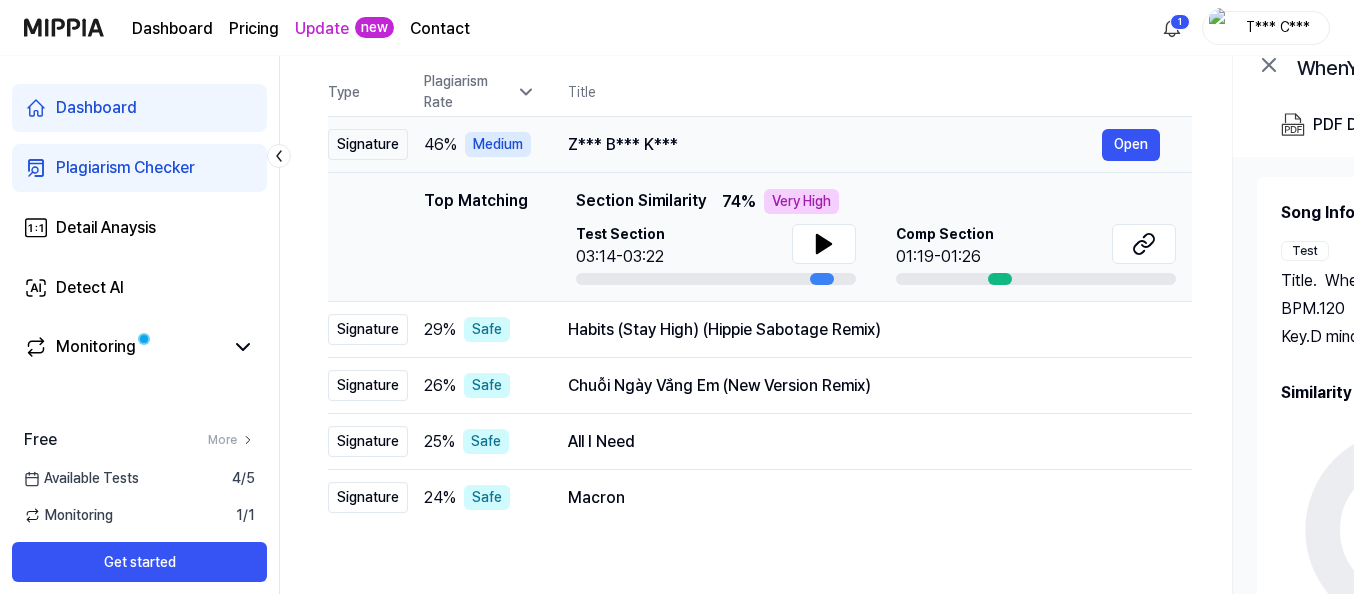 click on "Signature" at bounding box center [368, 144] 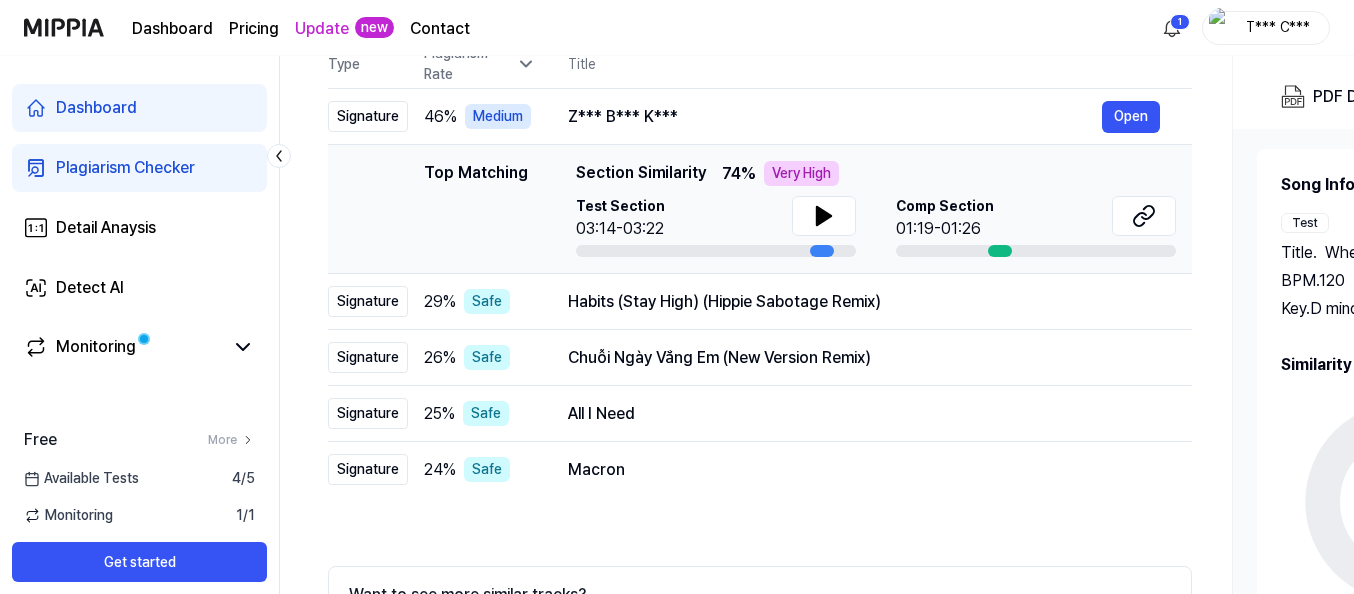scroll, scrollTop: 200, scrollLeft: 0, axis: vertical 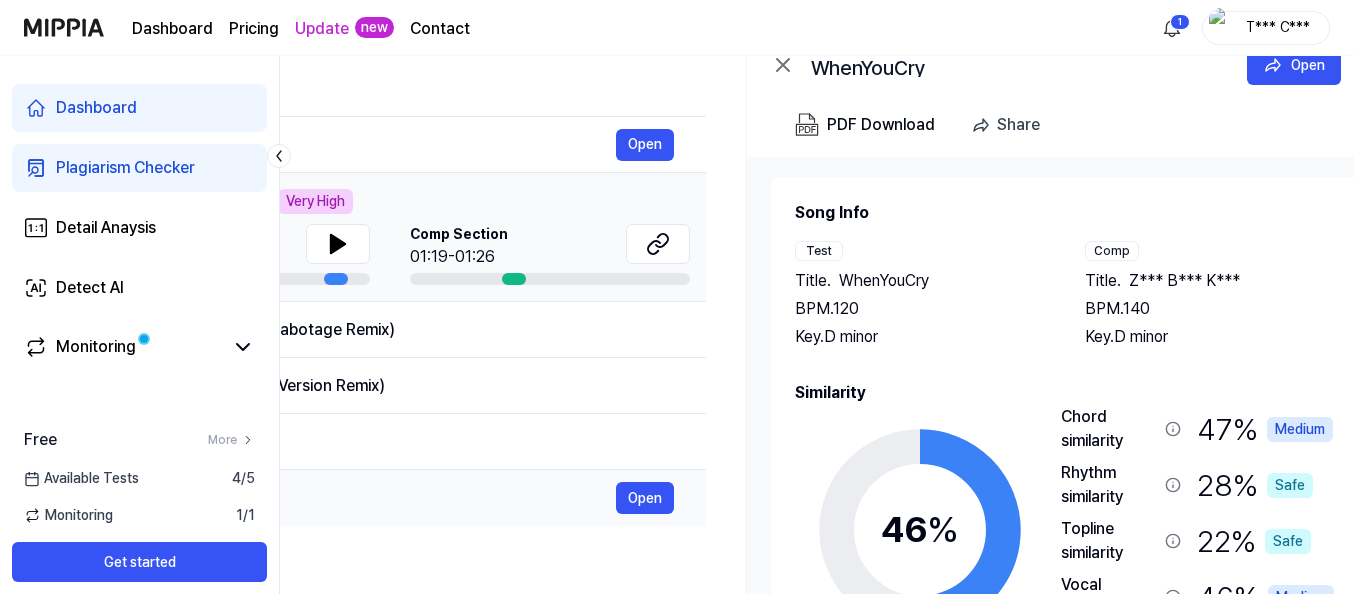drag, startPoint x: 919, startPoint y: 592, endPoint x: 429, endPoint y: 514, distance: 496.1693 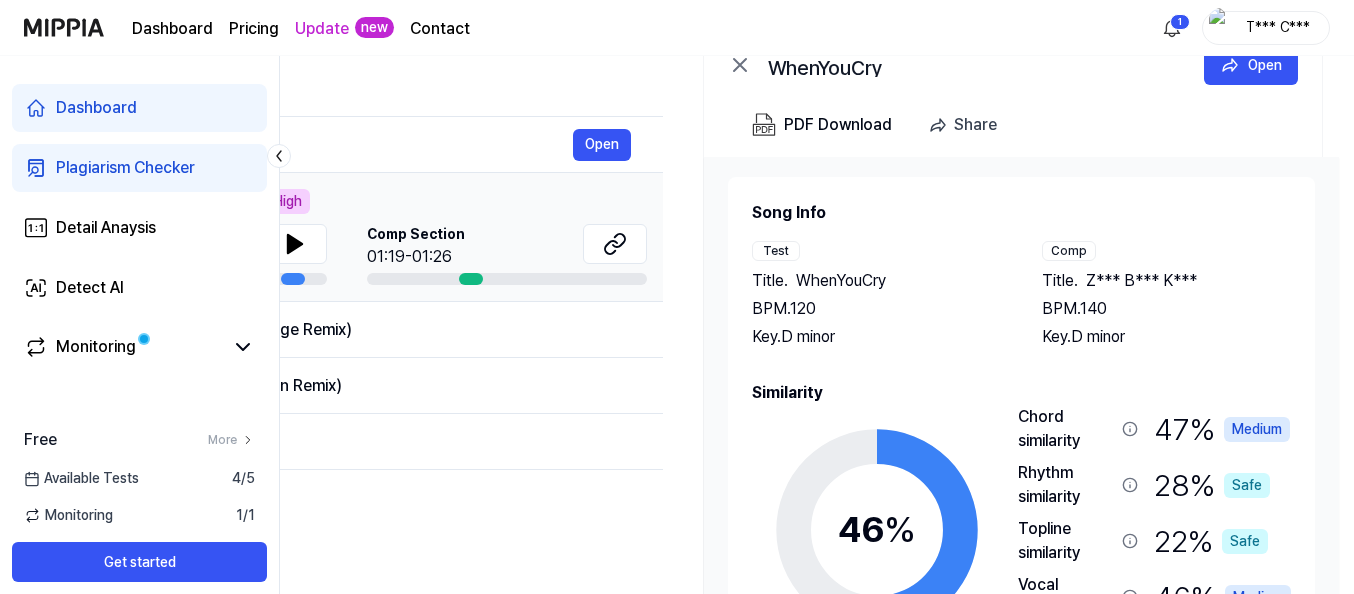 scroll, scrollTop: 0, scrollLeft: 538, axis: horizontal 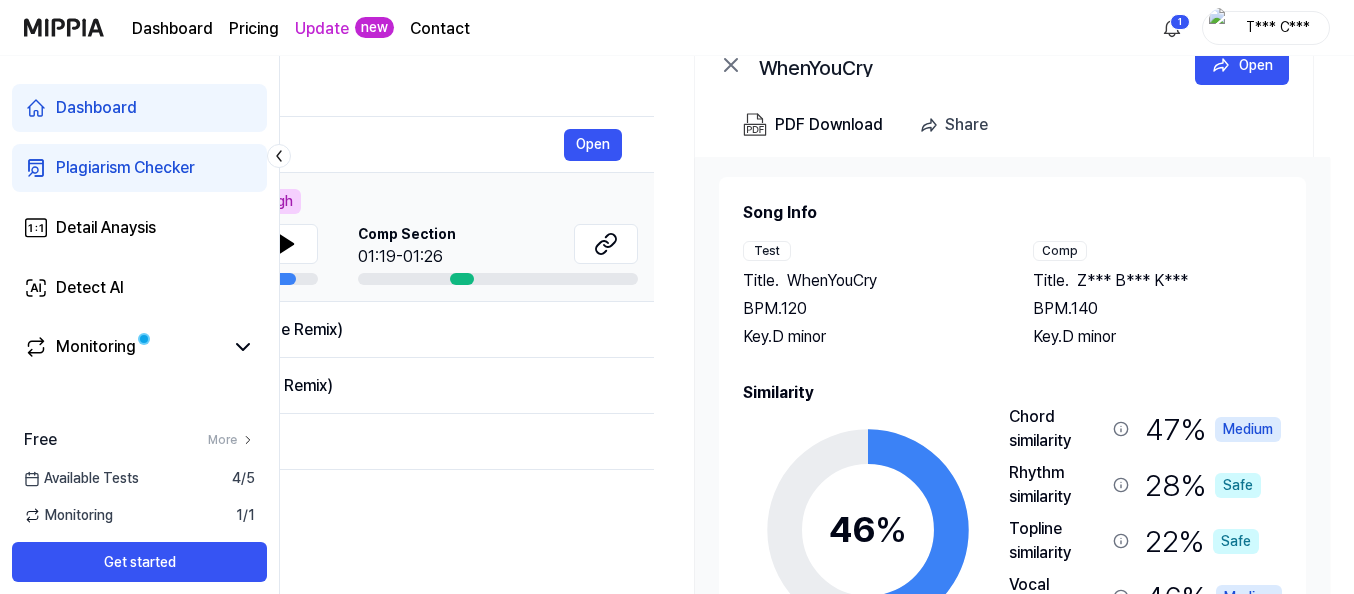 drag, startPoint x: 1309, startPoint y: 308, endPoint x: 1149, endPoint y: 328, distance: 161.24515 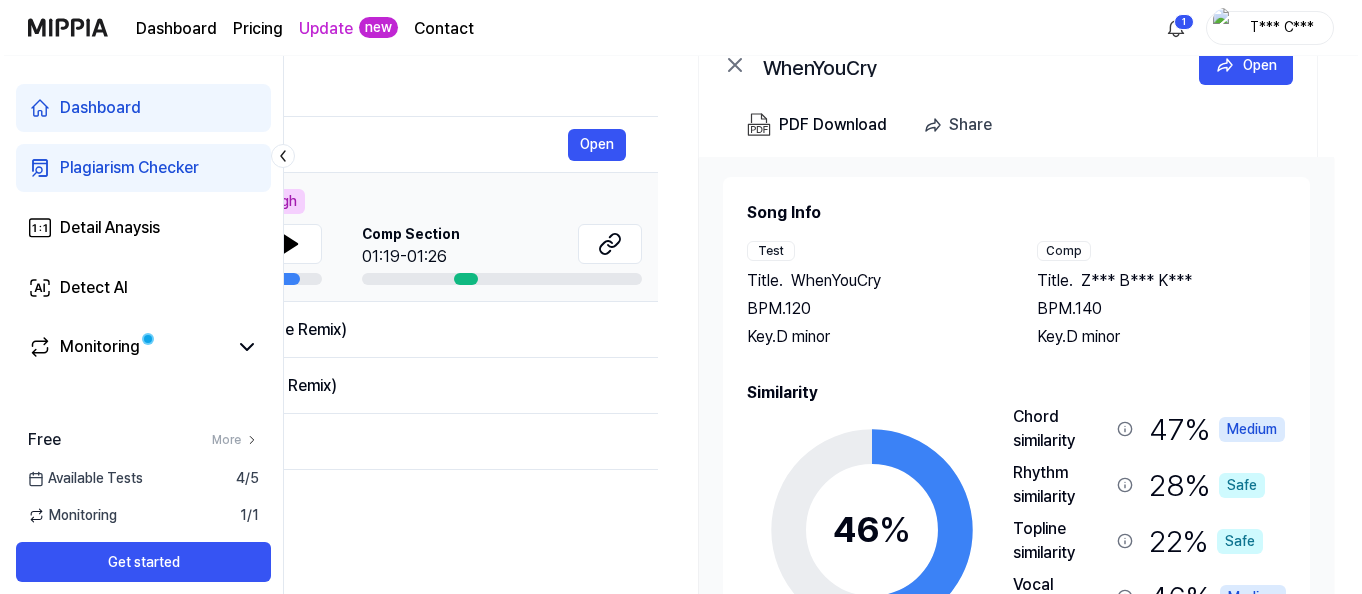 scroll, scrollTop: 0, scrollLeft: 0, axis: both 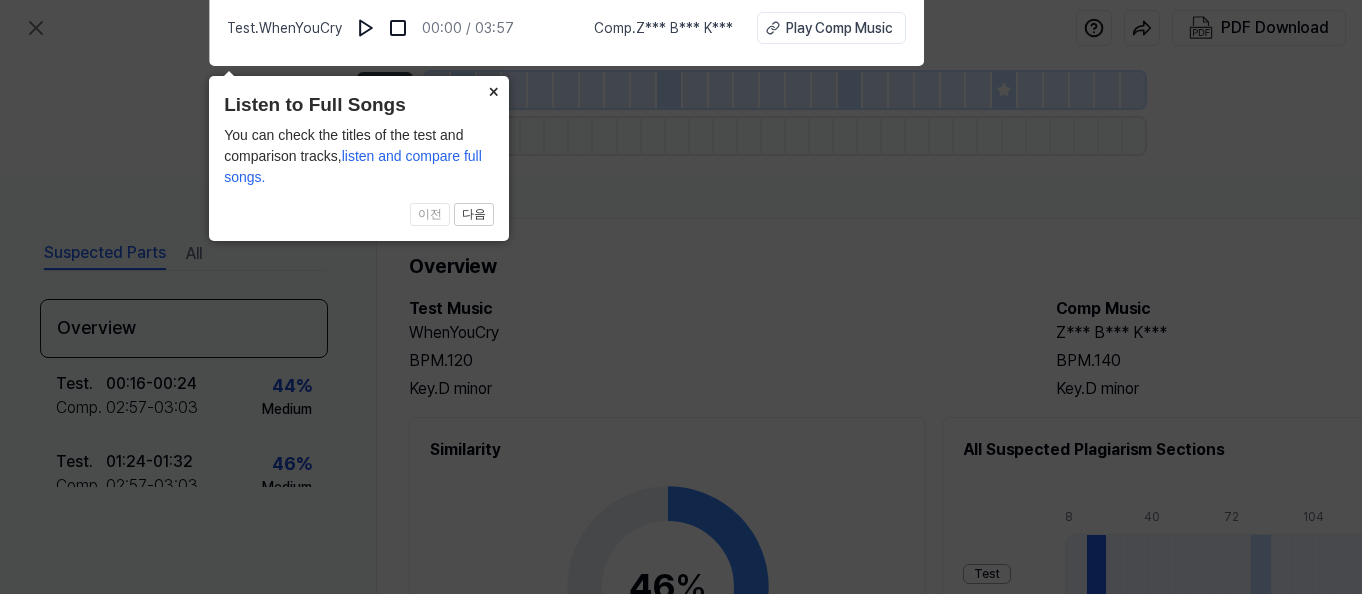 click on "×" at bounding box center [493, 90] 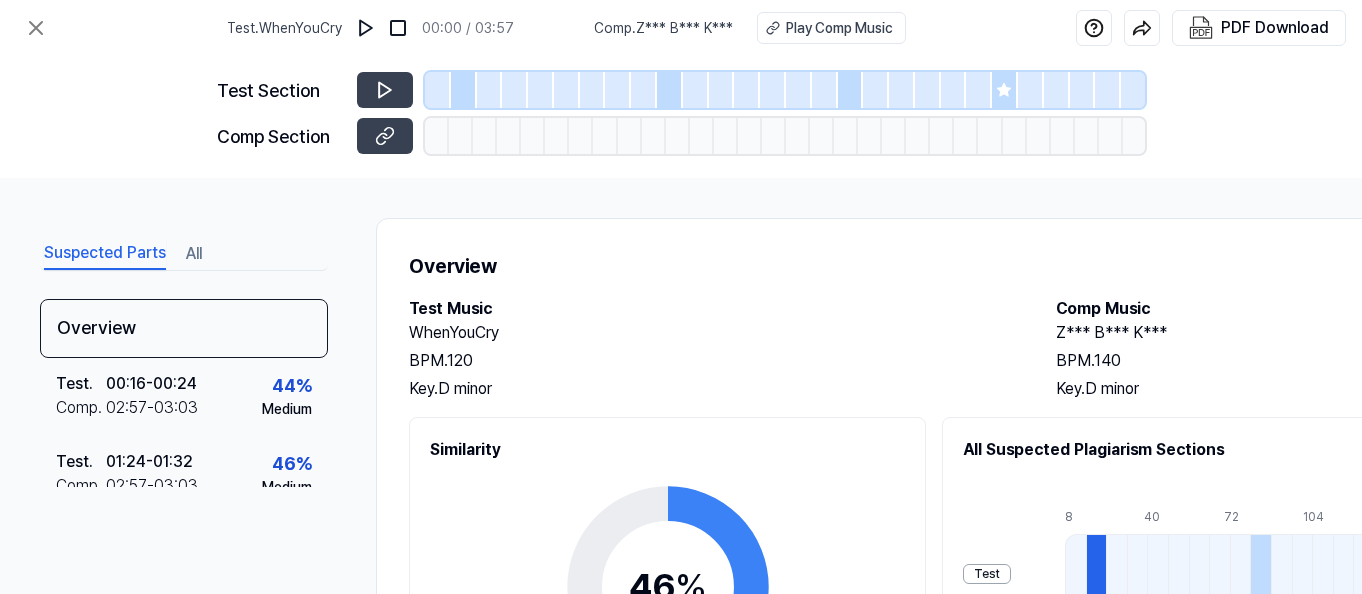 drag, startPoint x: 999, startPoint y: 203, endPoint x: 897, endPoint y: 200, distance: 102.044106 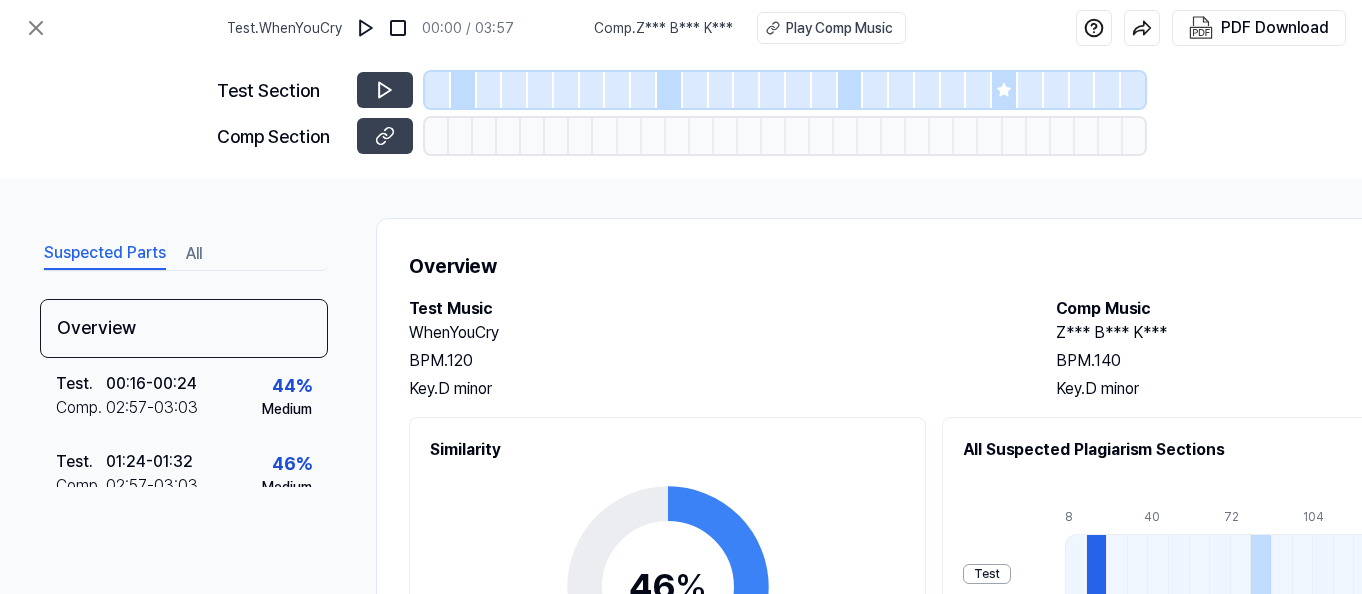 drag, startPoint x: 891, startPoint y: 330, endPoint x: 878, endPoint y: 332, distance: 13.152946 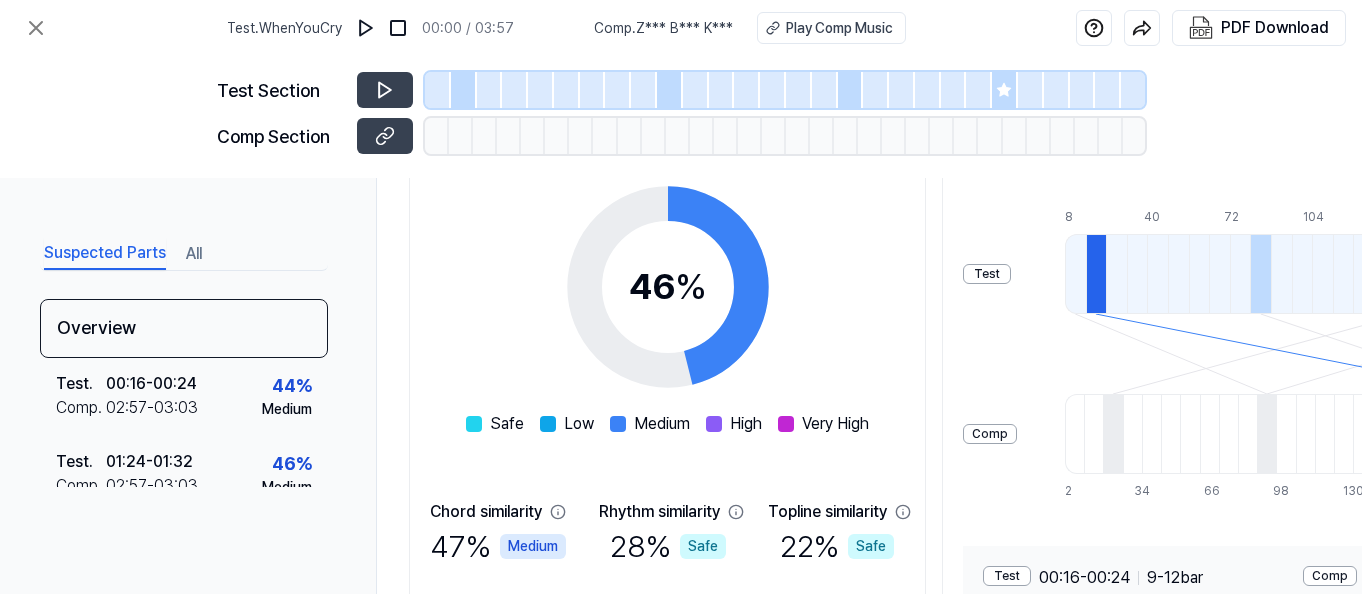 scroll, scrollTop: 400, scrollLeft: 0, axis: vertical 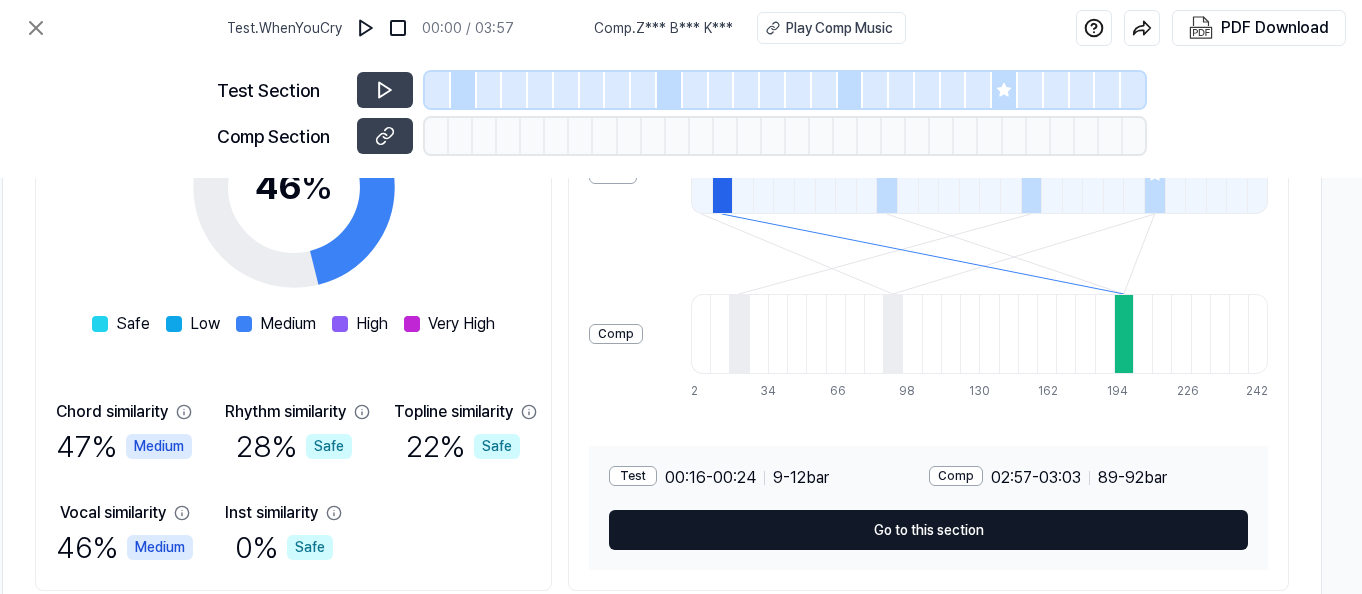 click on "Go to this section" at bounding box center [928, 530] 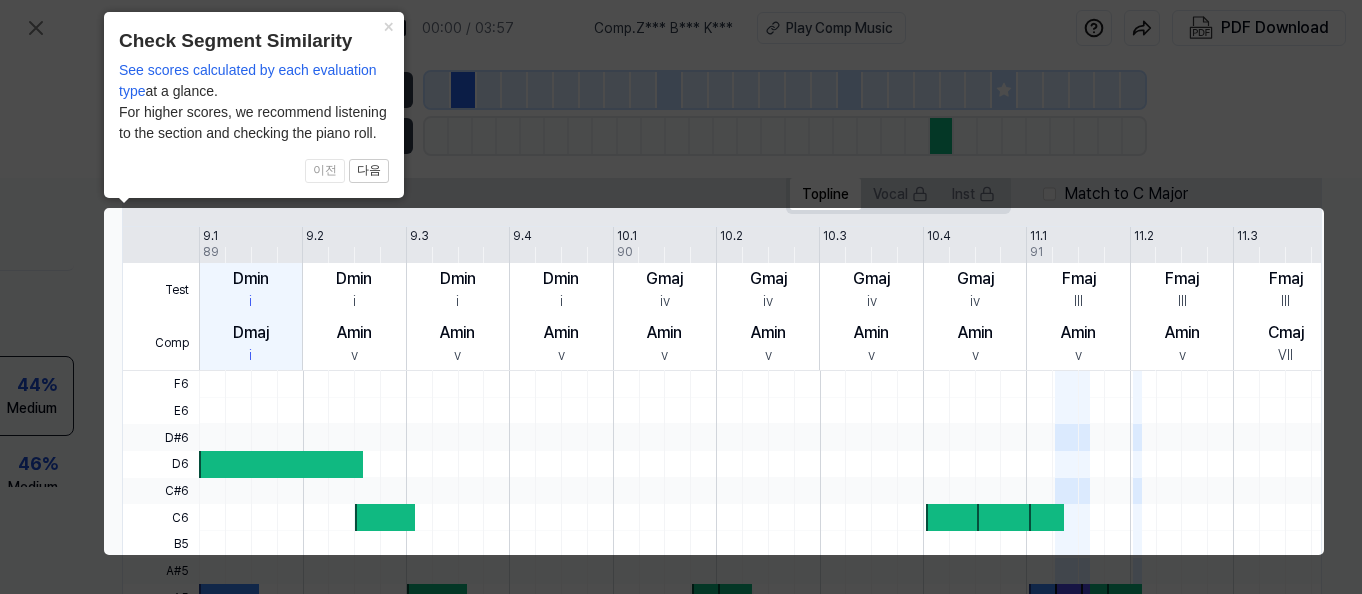scroll, scrollTop: 0, scrollLeft: 262, axis: horizontal 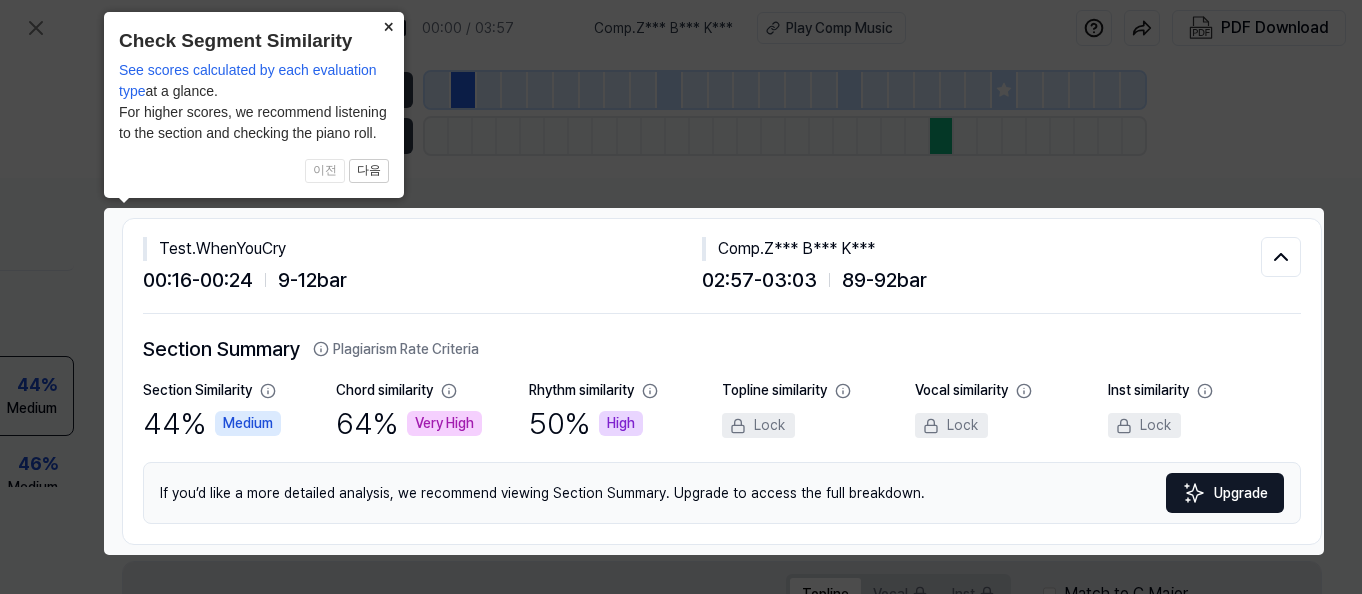 click on "×" at bounding box center [388, 26] 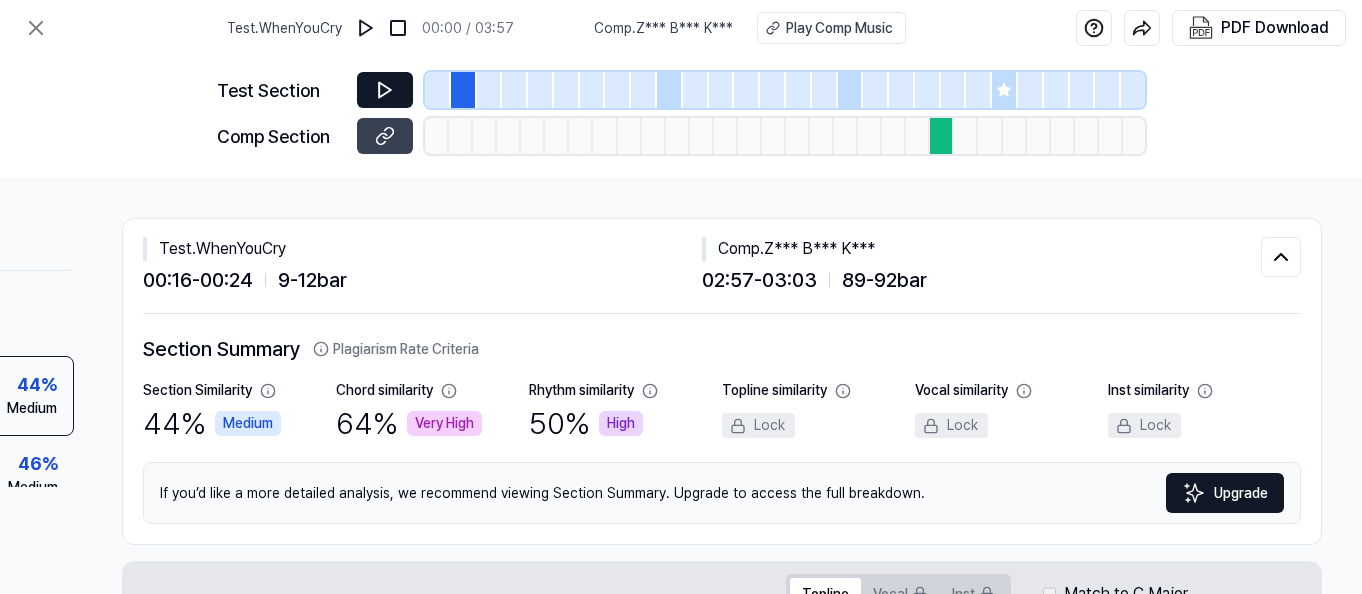 click 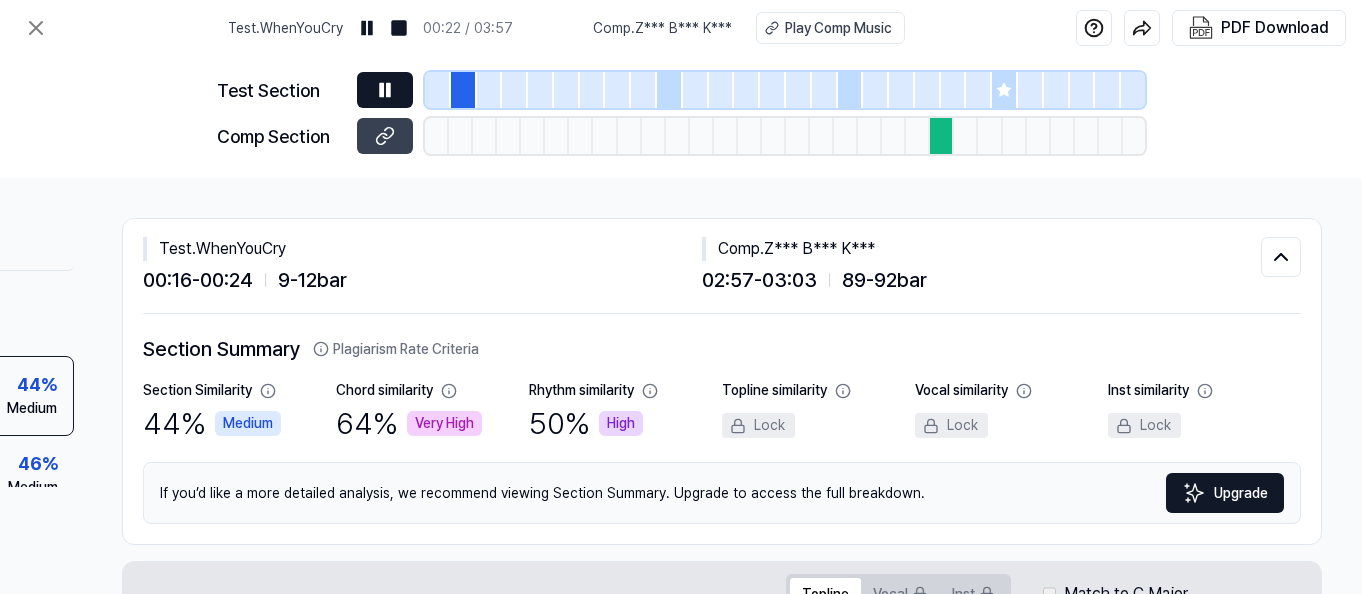 click 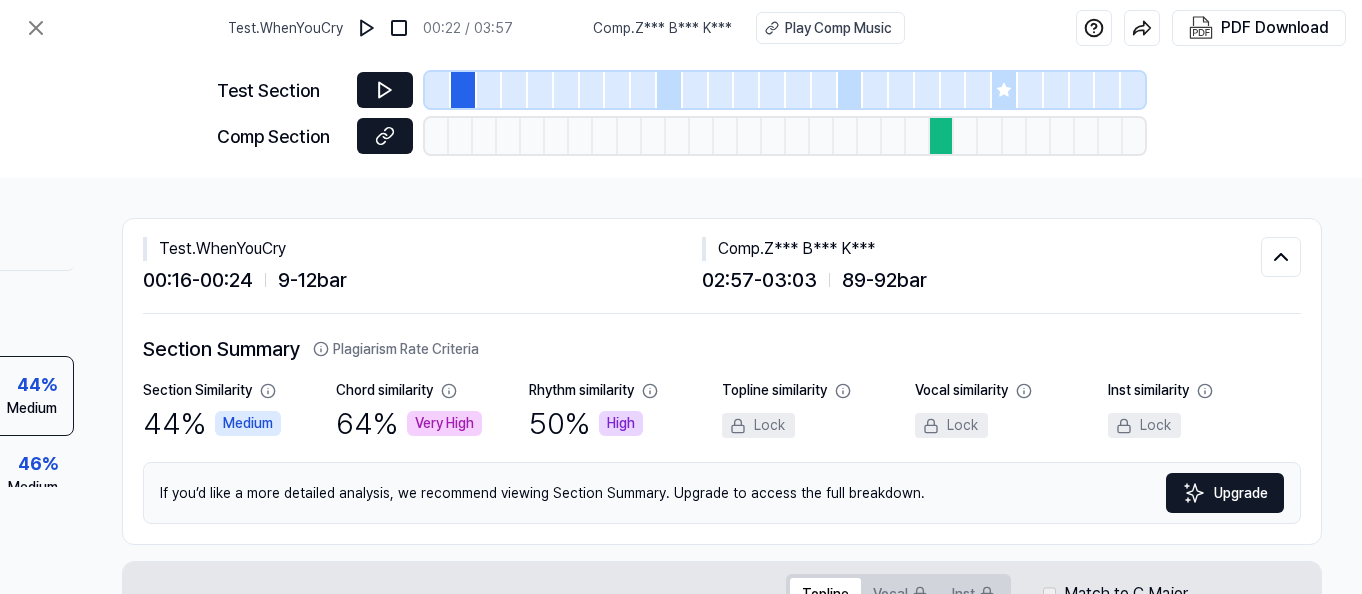 click 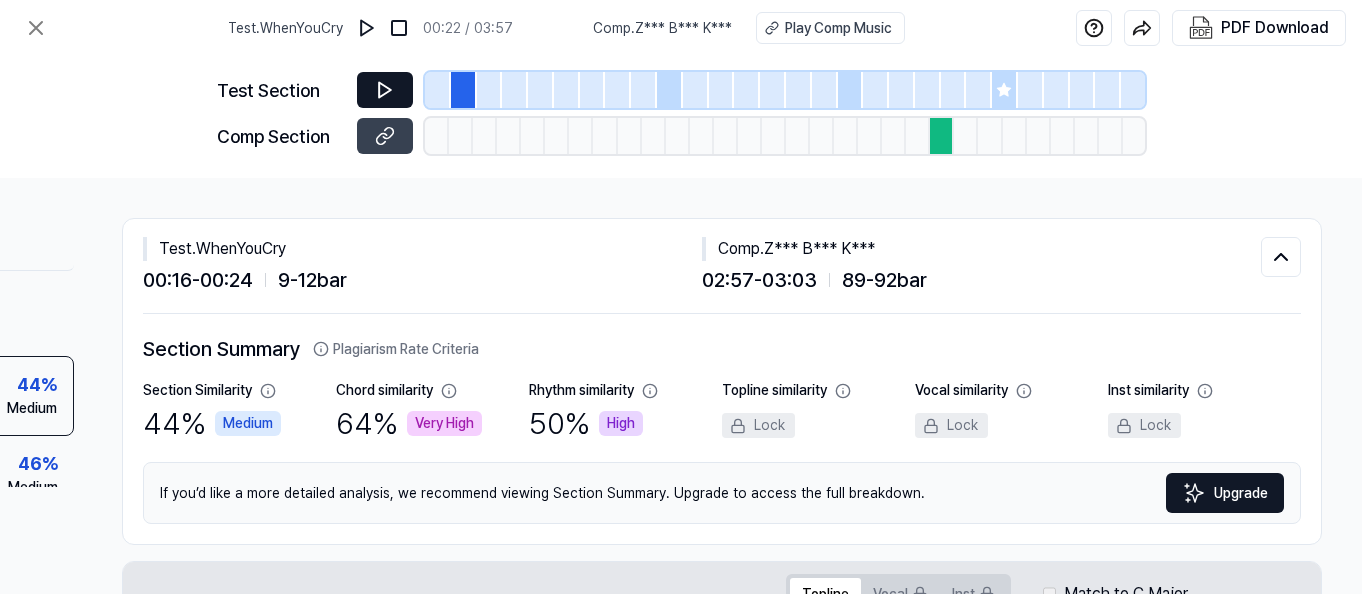 click at bounding box center [942, 136] 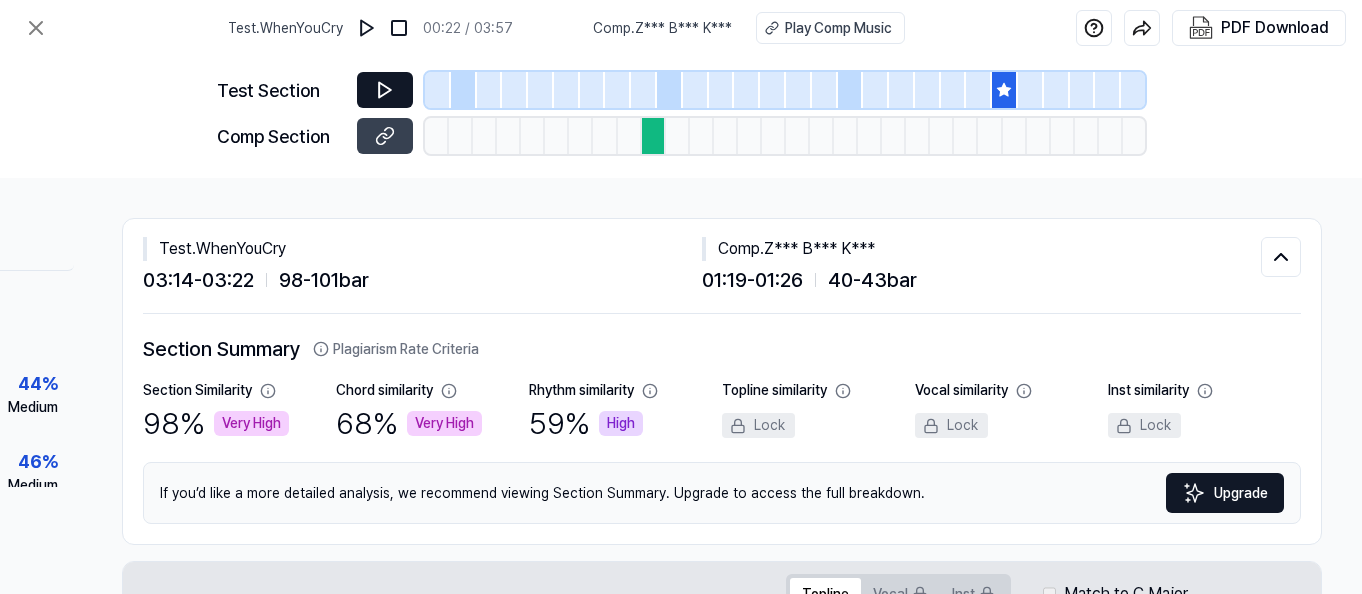 click at bounding box center [385, 90] 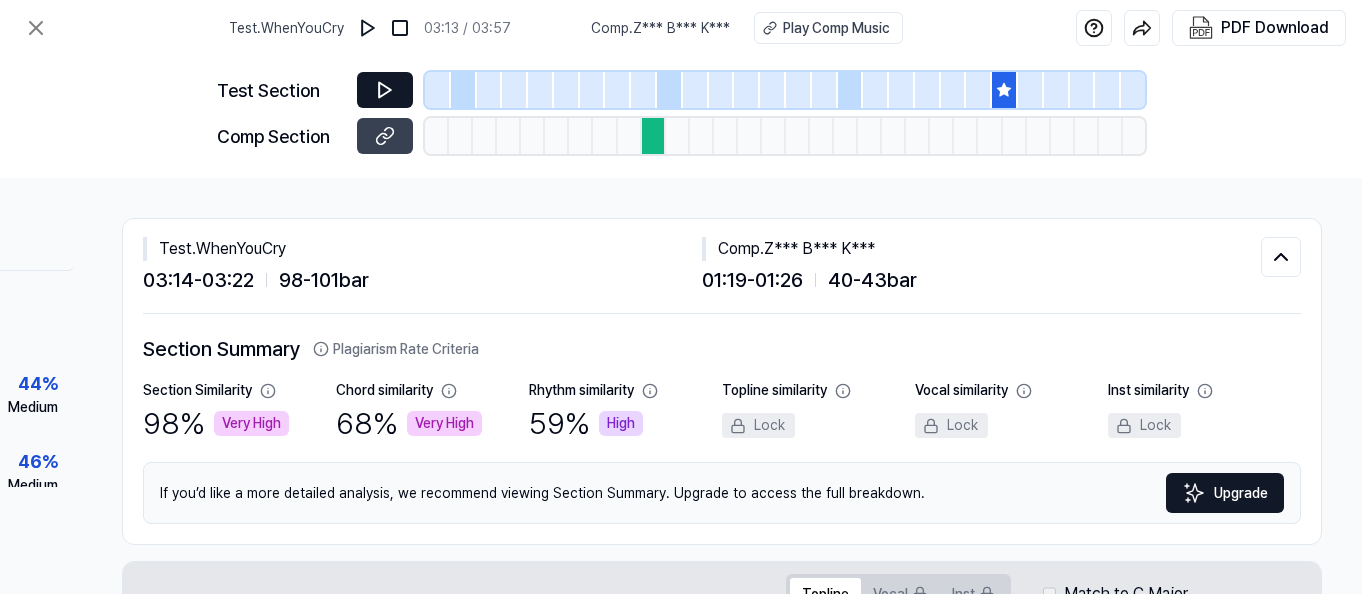 click 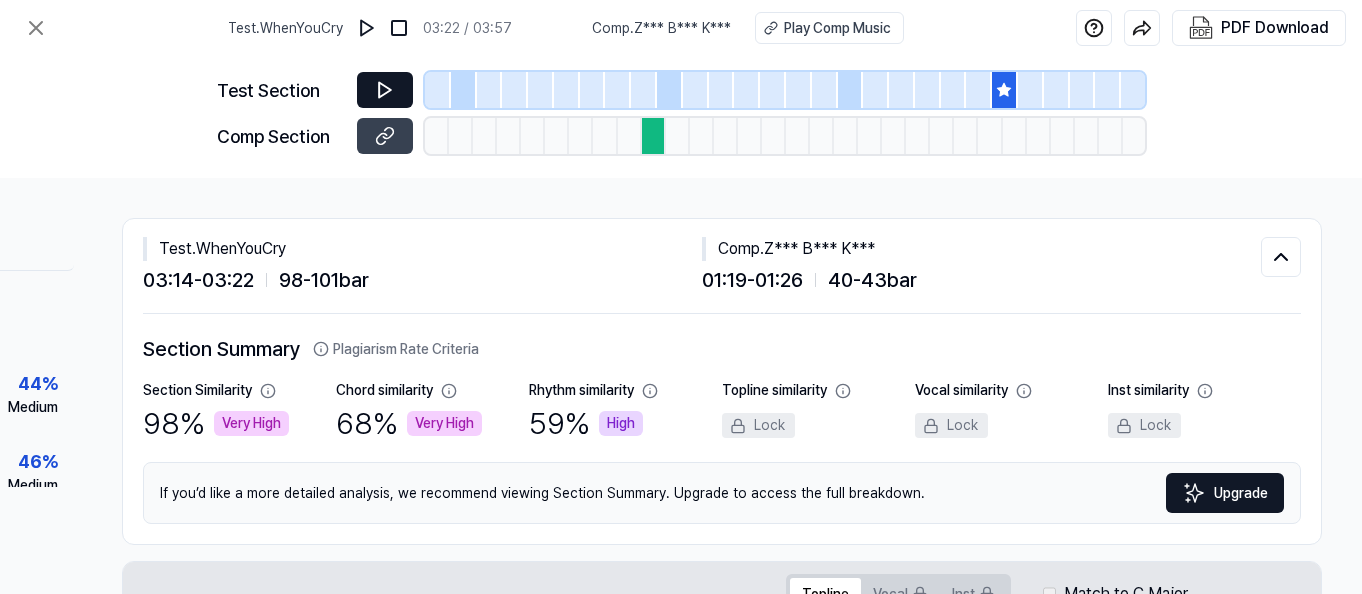 click at bounding box center (654, 136) 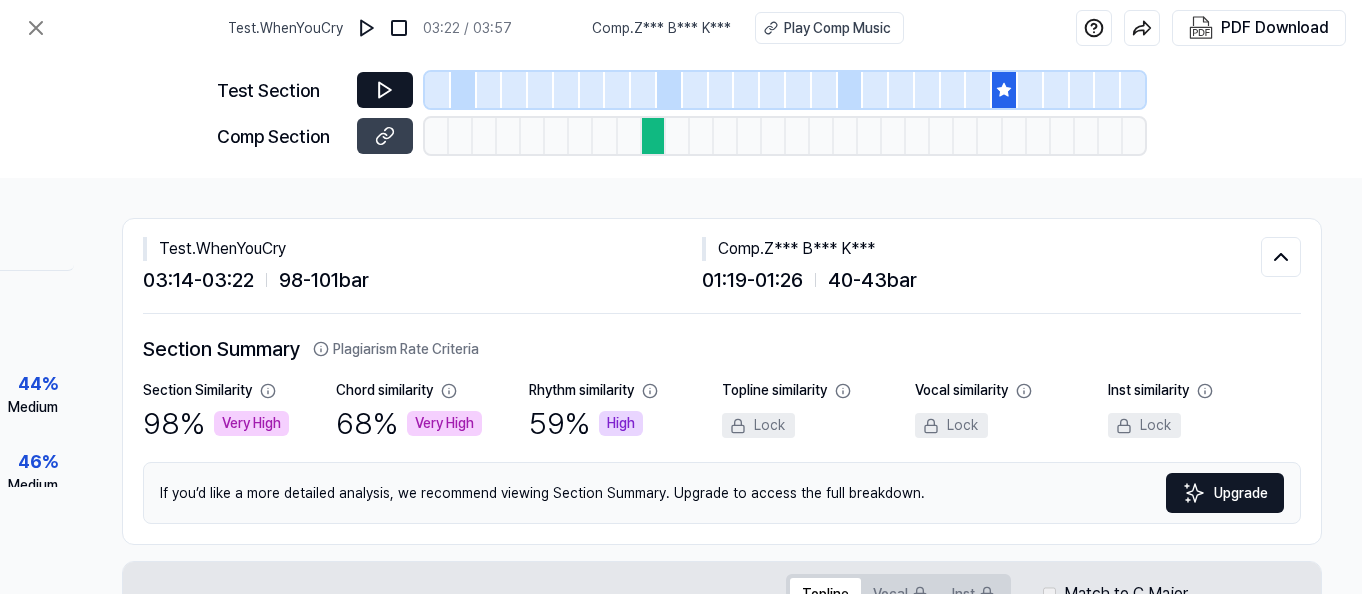 click at bounding box center (654, 136) 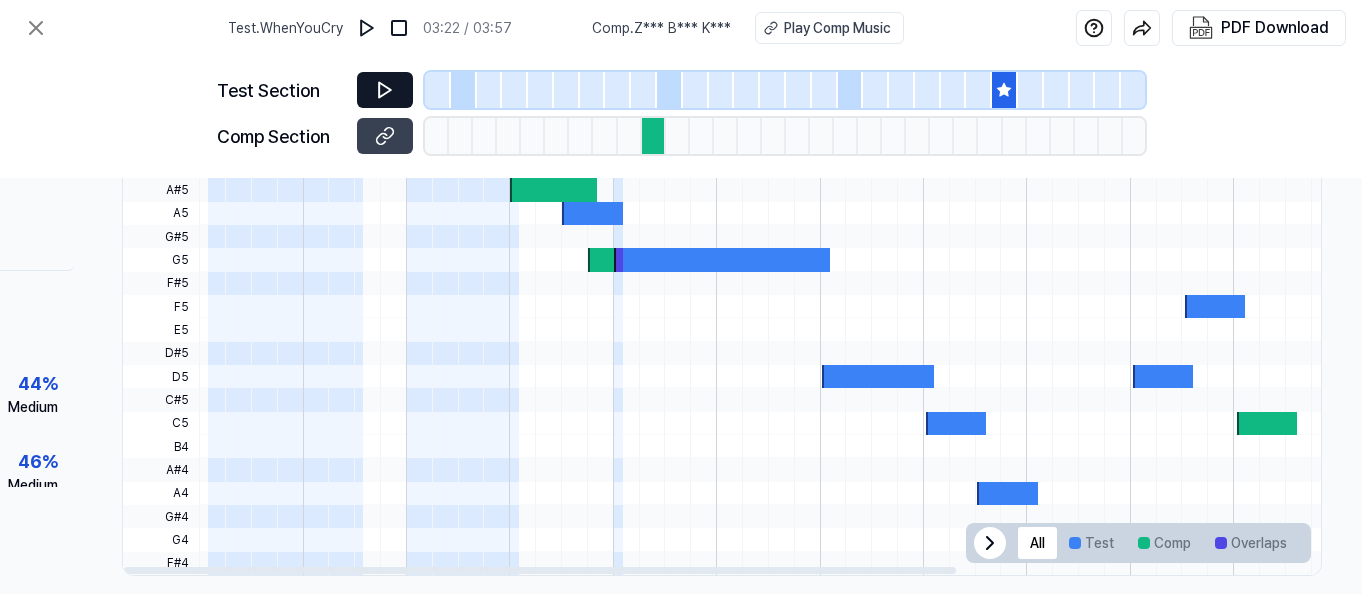 scroll, scrollTop: 786, scrollLeft: 262, axis: both 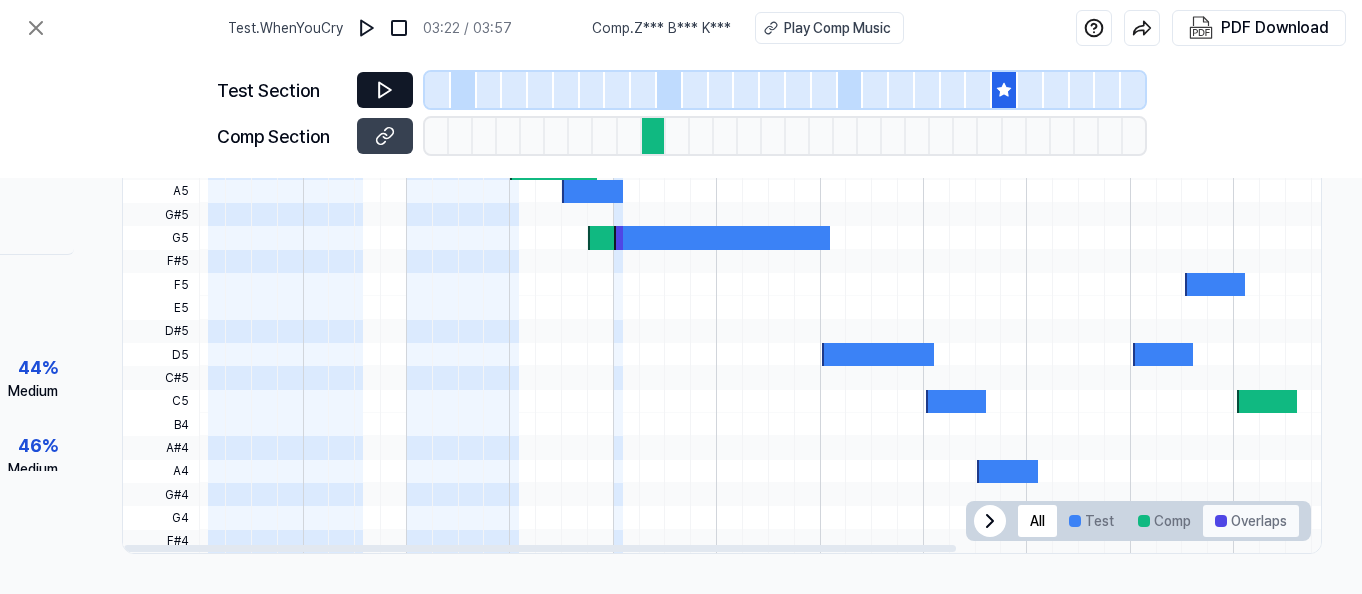 click at bounding box center (1221, 521) 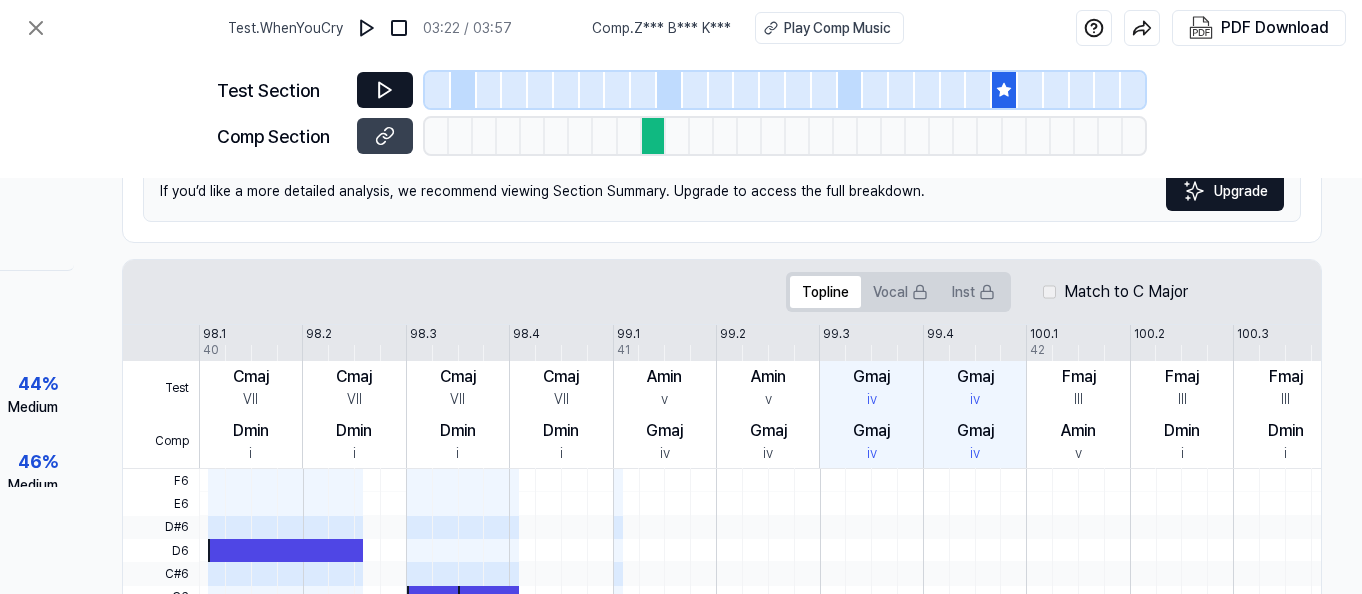 scroll, scrollTop: 286, scrollLeft: 262, axis: both 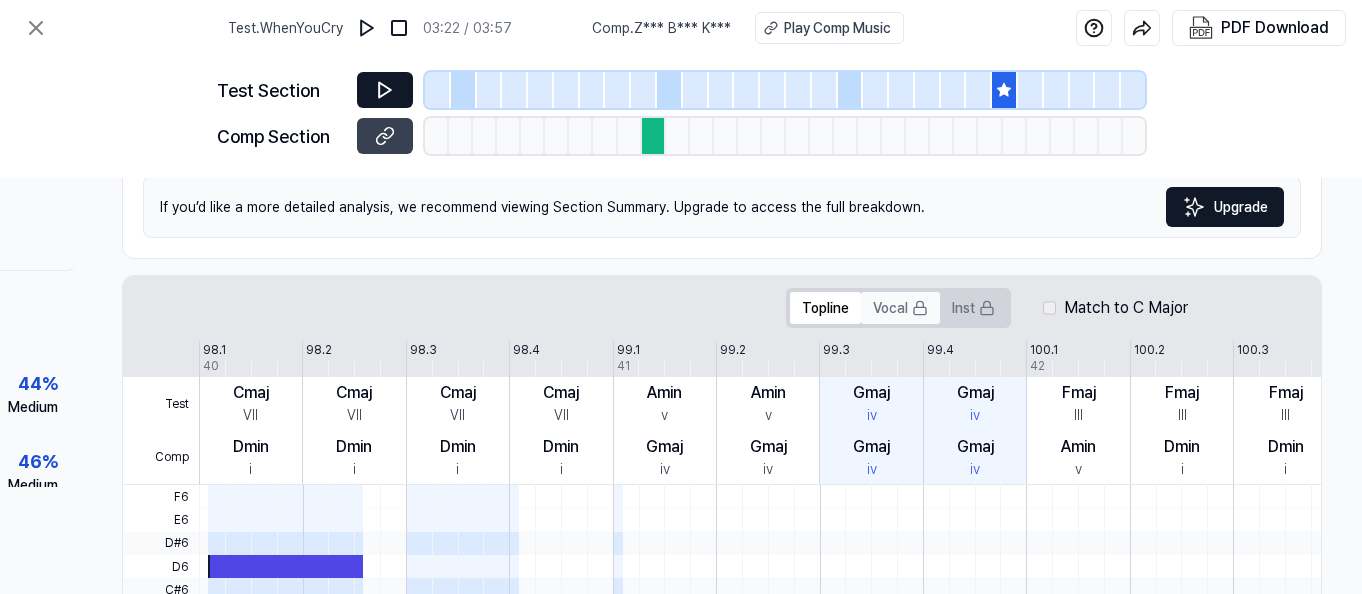 click on "Vocal" at bounding box center [900, 308] 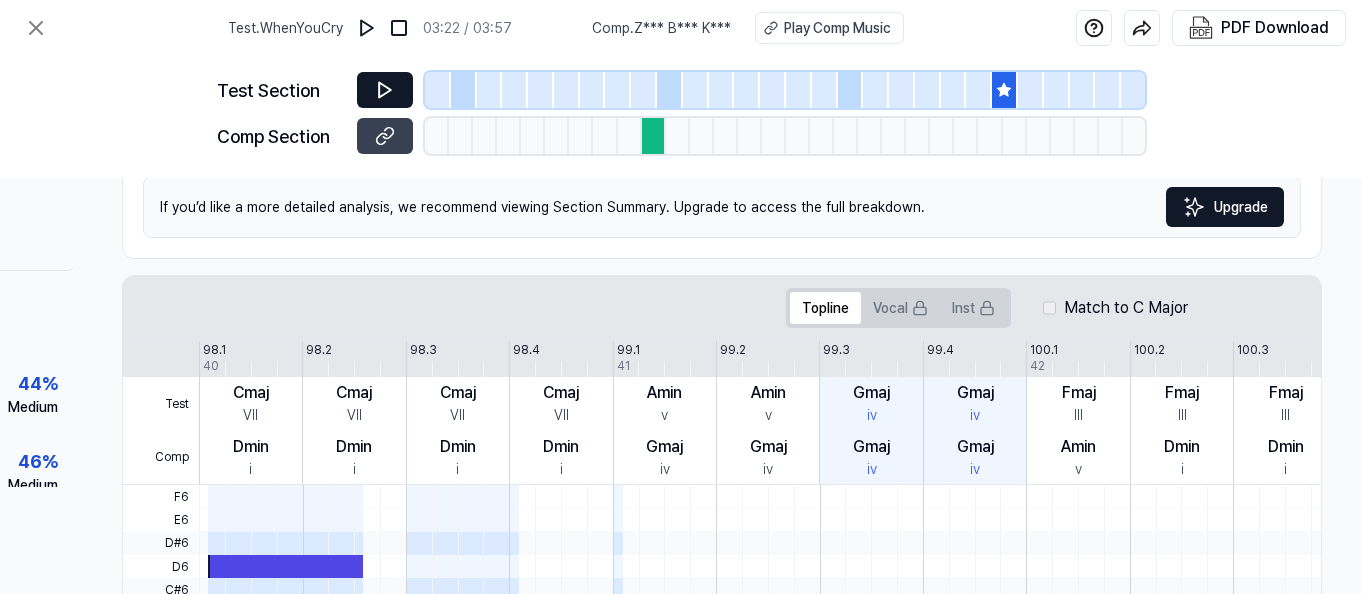 click at bounding box center [654, 136] 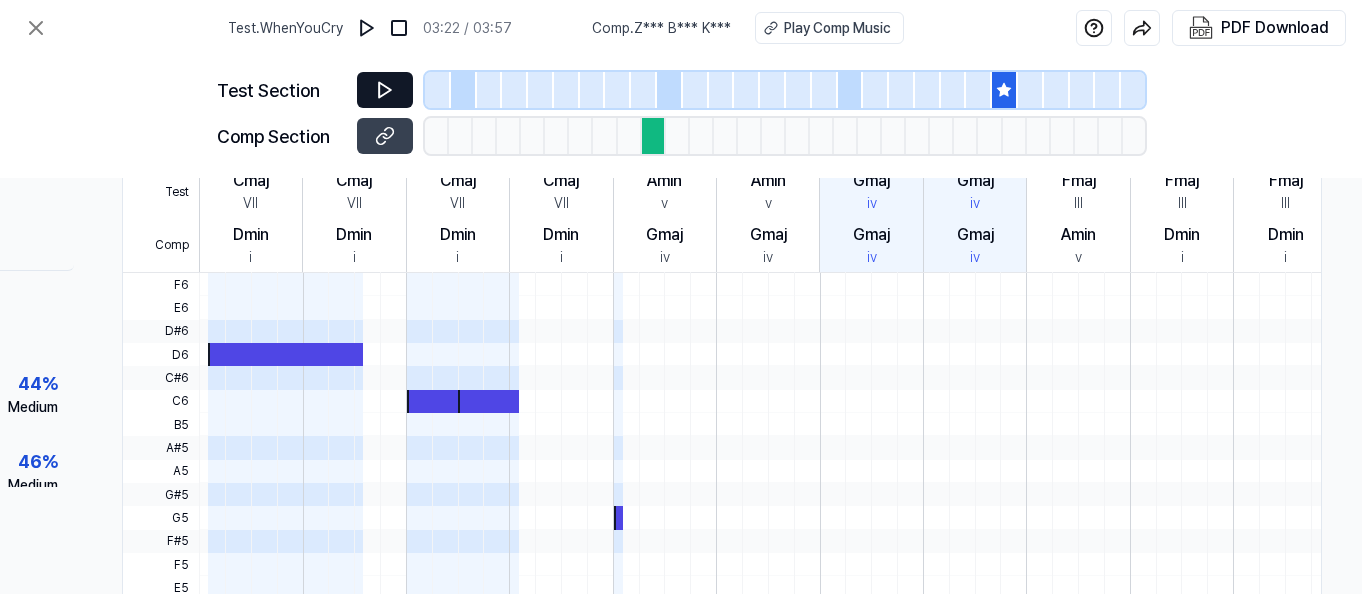 scroll, scrollTop: 486, scrollLeft: 262, axis: both 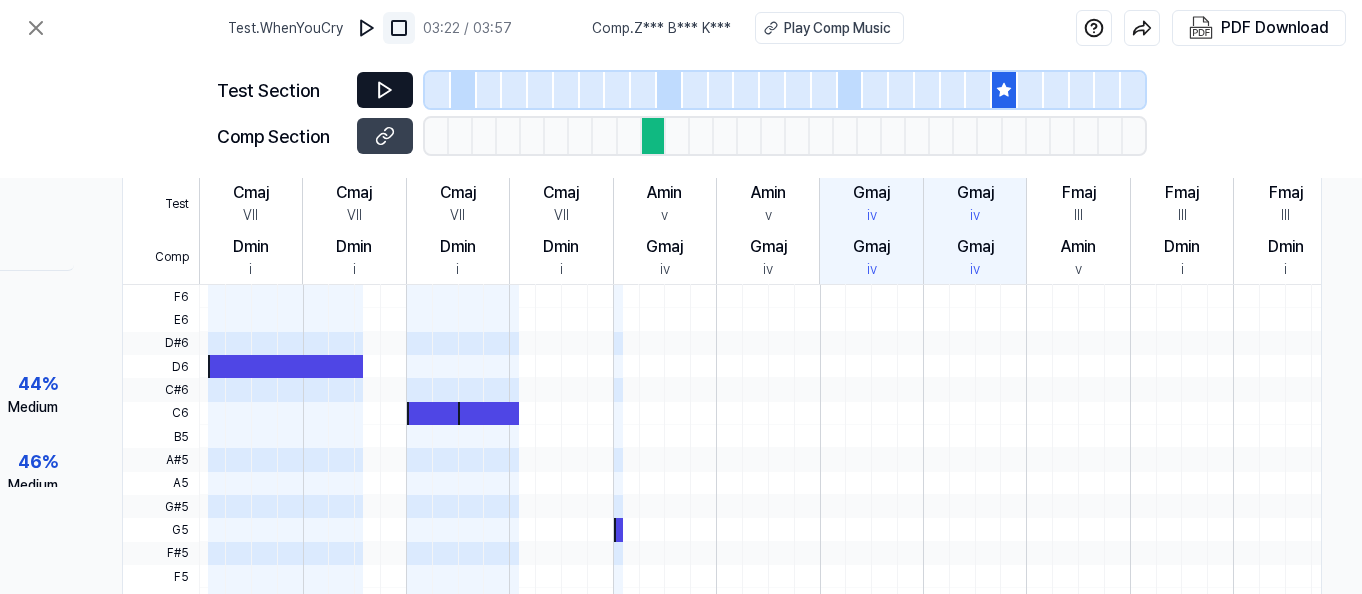 click at bounding box center [399, 28] 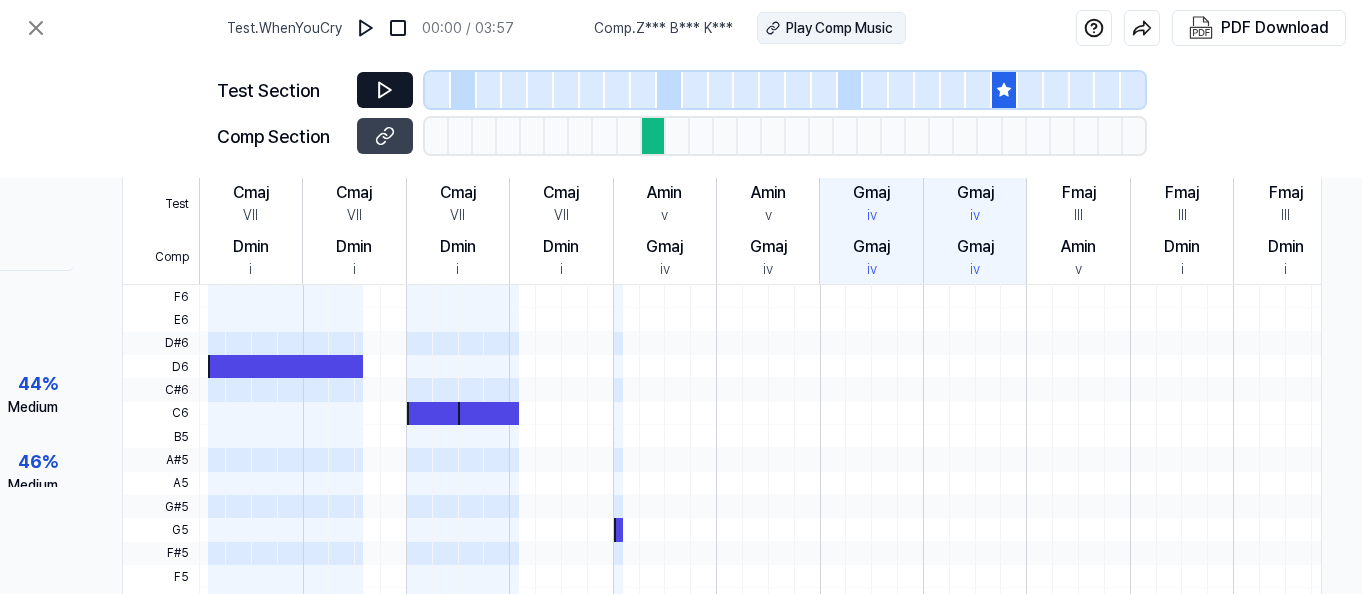 click on "Play Comp Music" at bounding box center [839, 28] 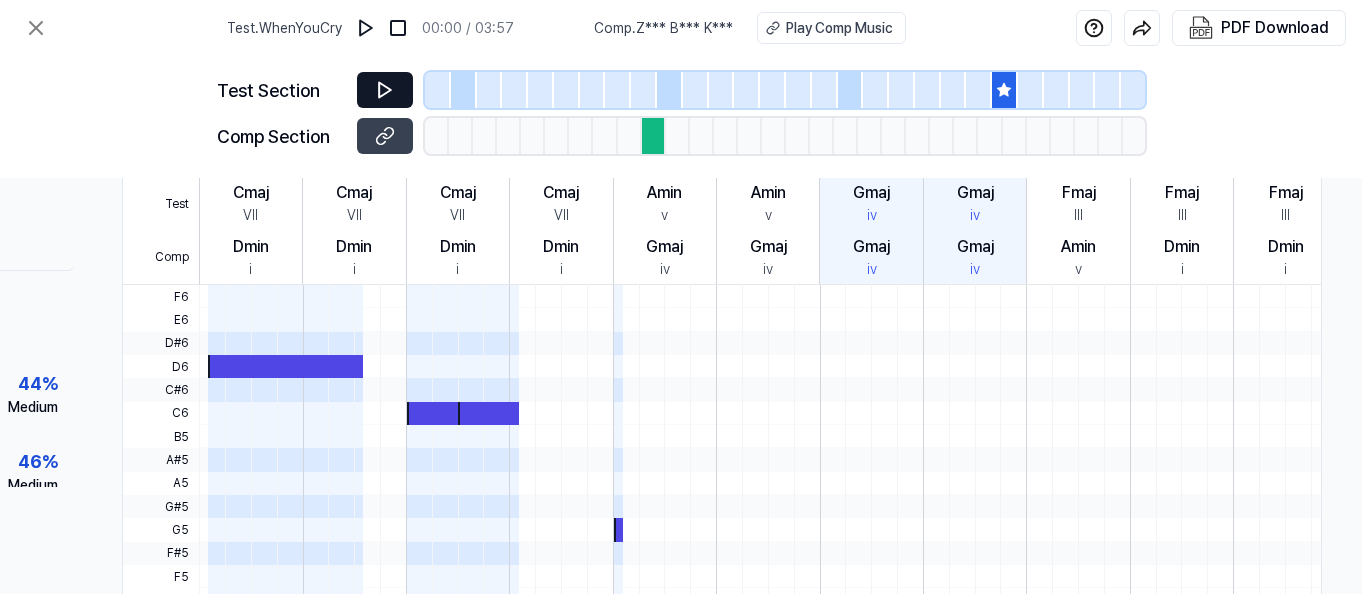 click 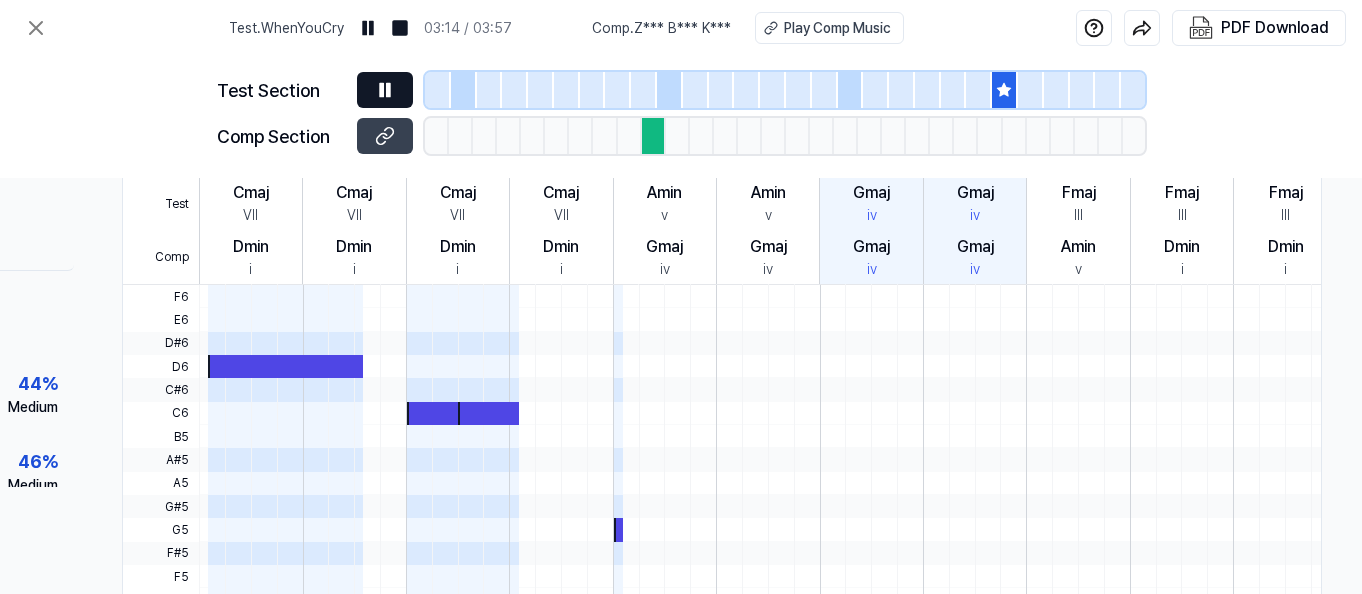 click 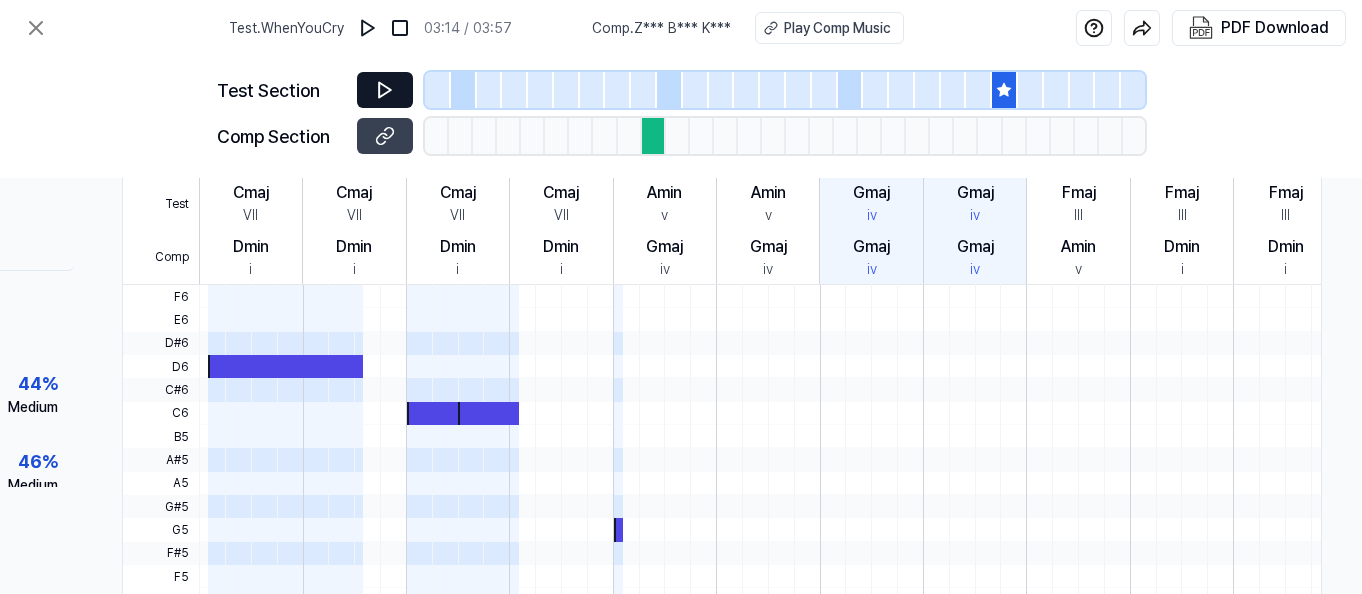 click at bounding box center (654, 136) 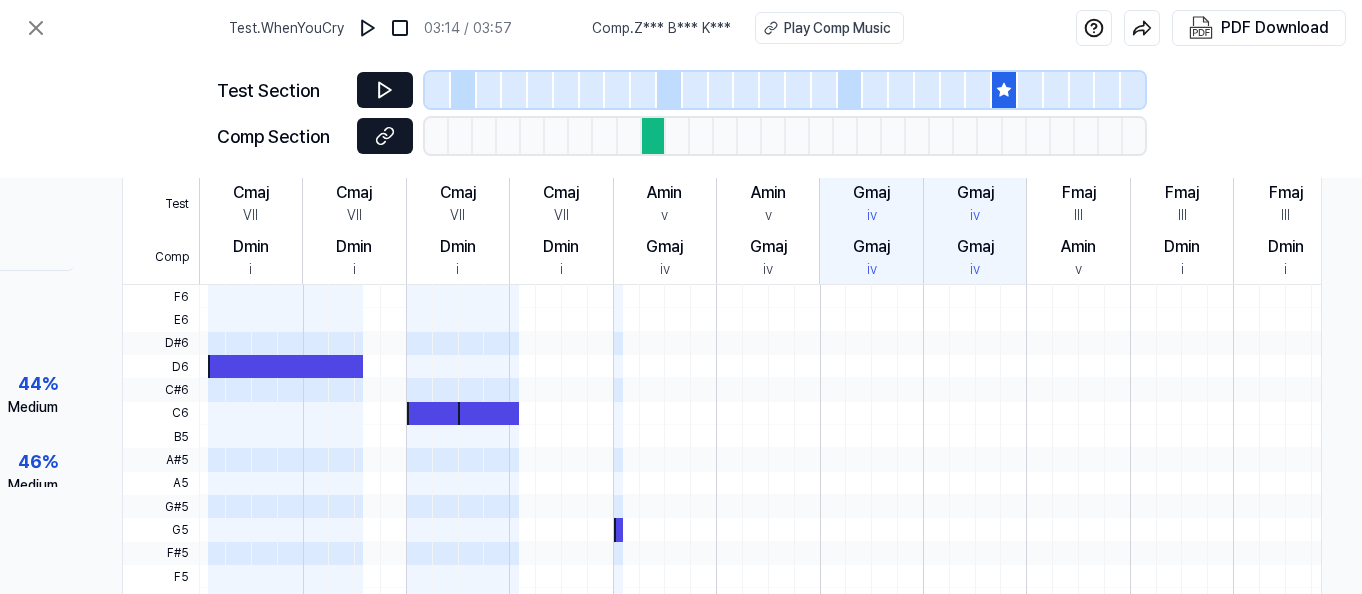 click at bounding box center (385, 136) 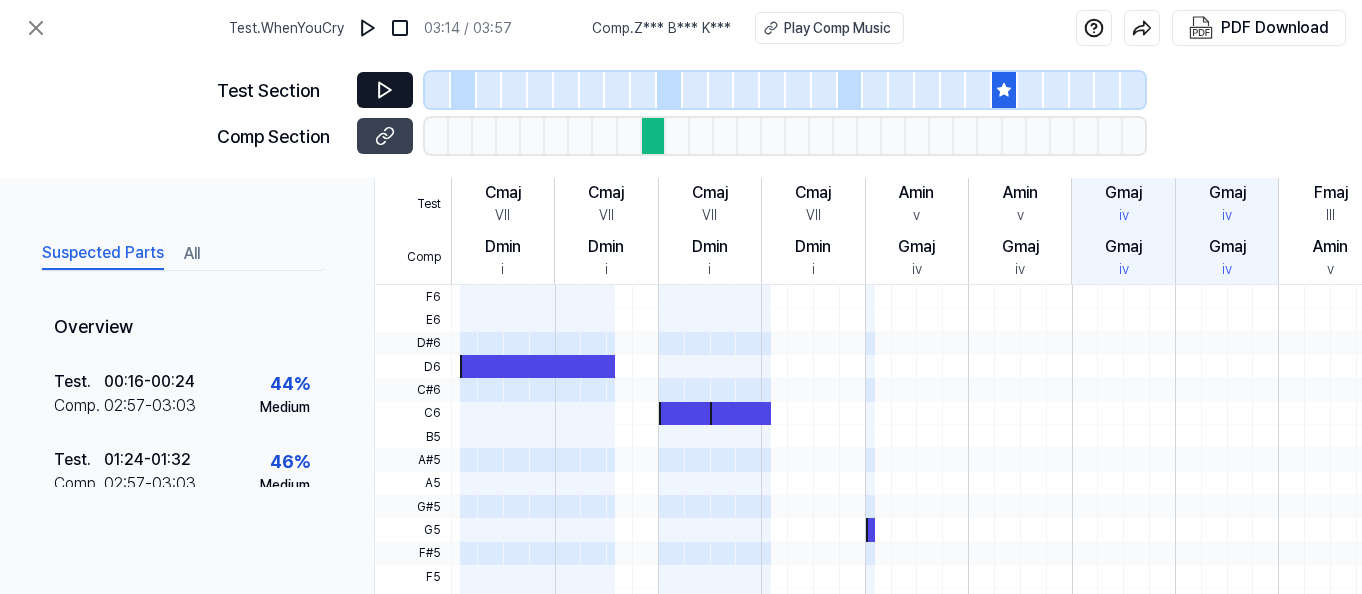 scroll, scrollTop: 486, scrollLeft: 0, axis: vertical 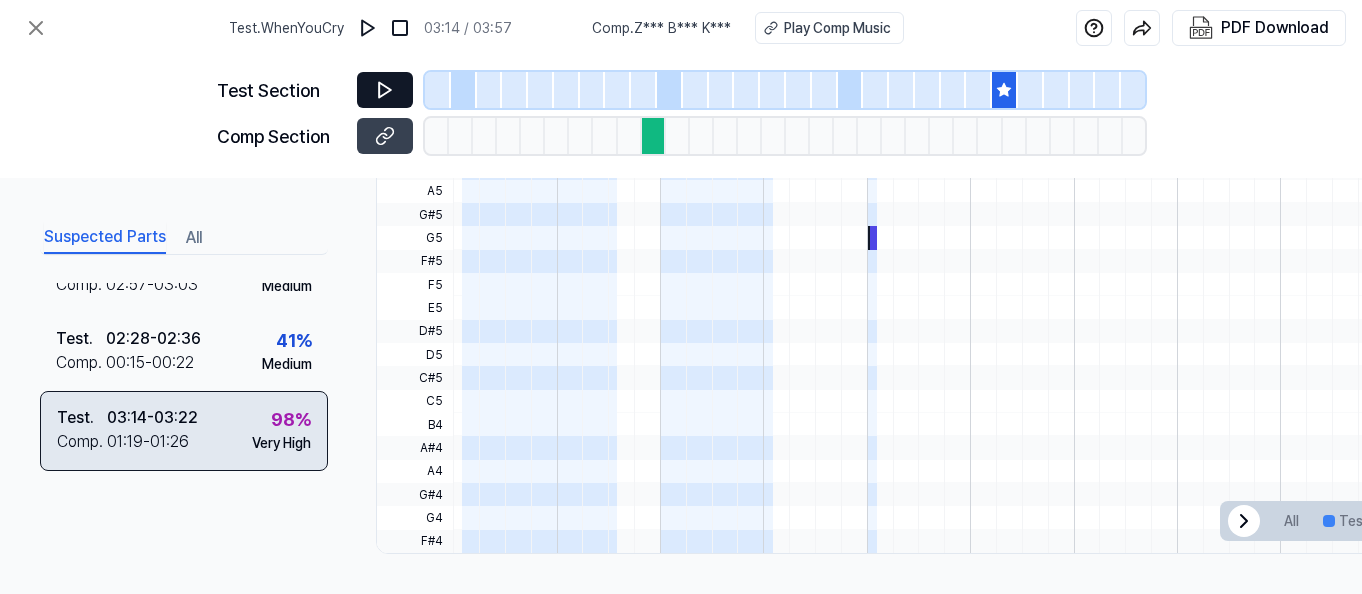 click on "03:14 - 03:22" at bounding box center [152, 418] 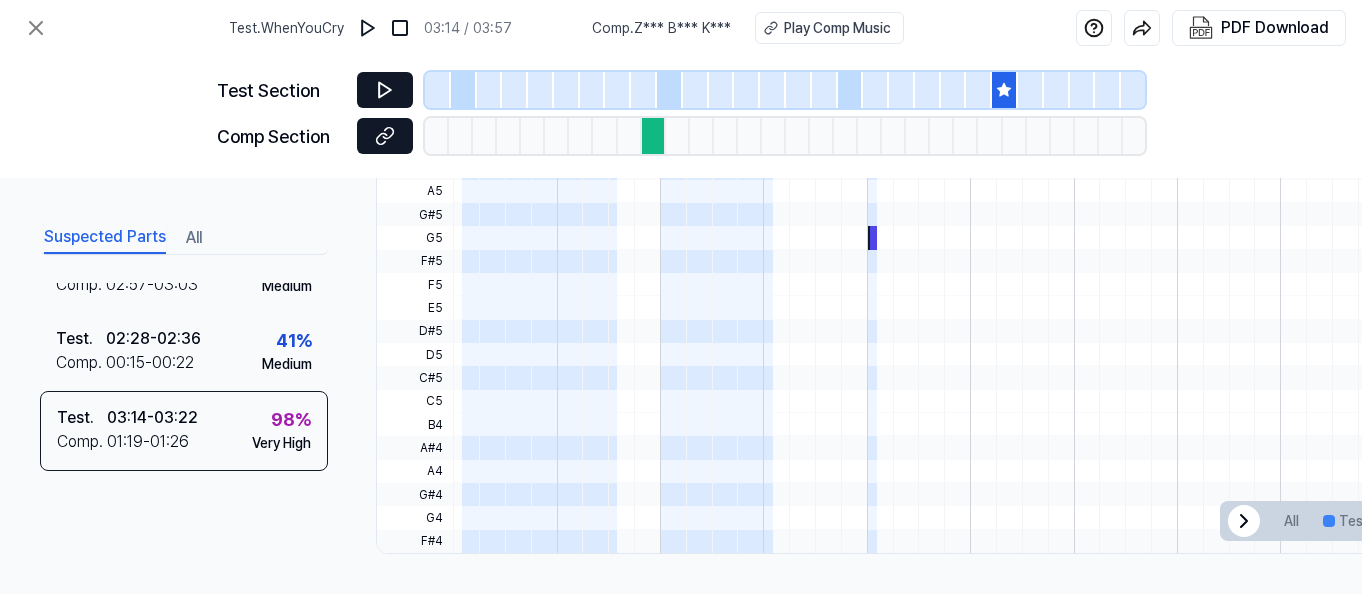 click 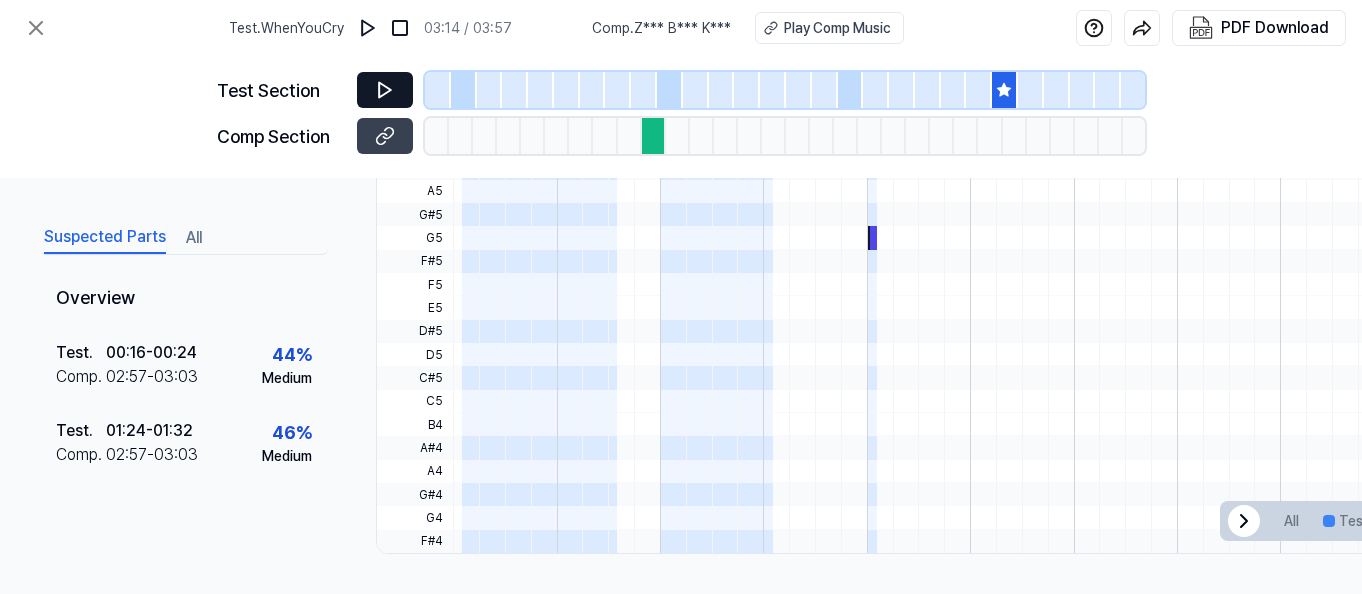 scroll, scrollTop: 0, scrollLeft: 0, axis: both 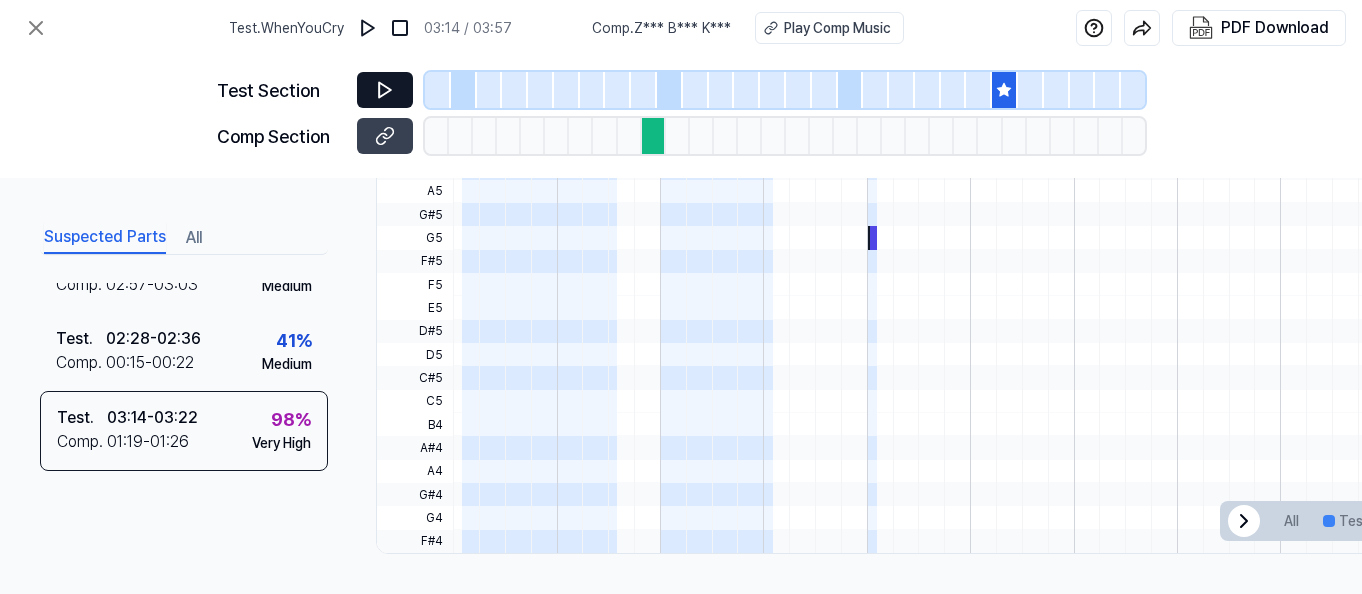 click on "Suspected Parts All" at bounding box center [184, 236] 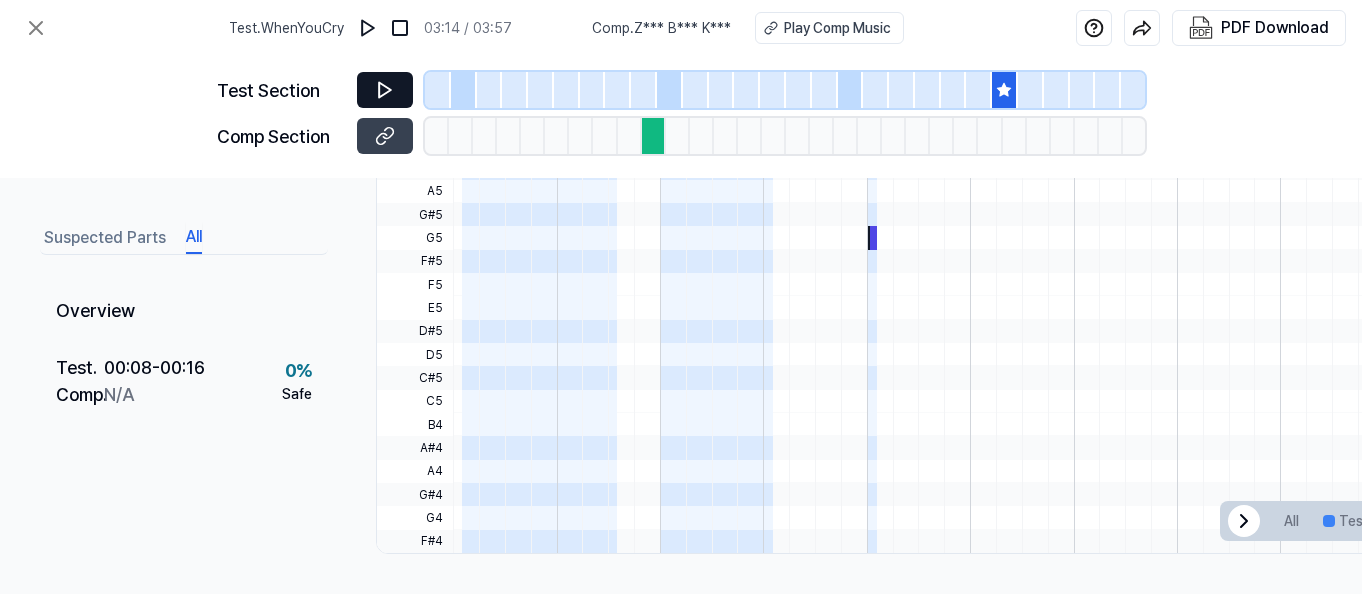 click on "All" at bounding box center (194, 238) 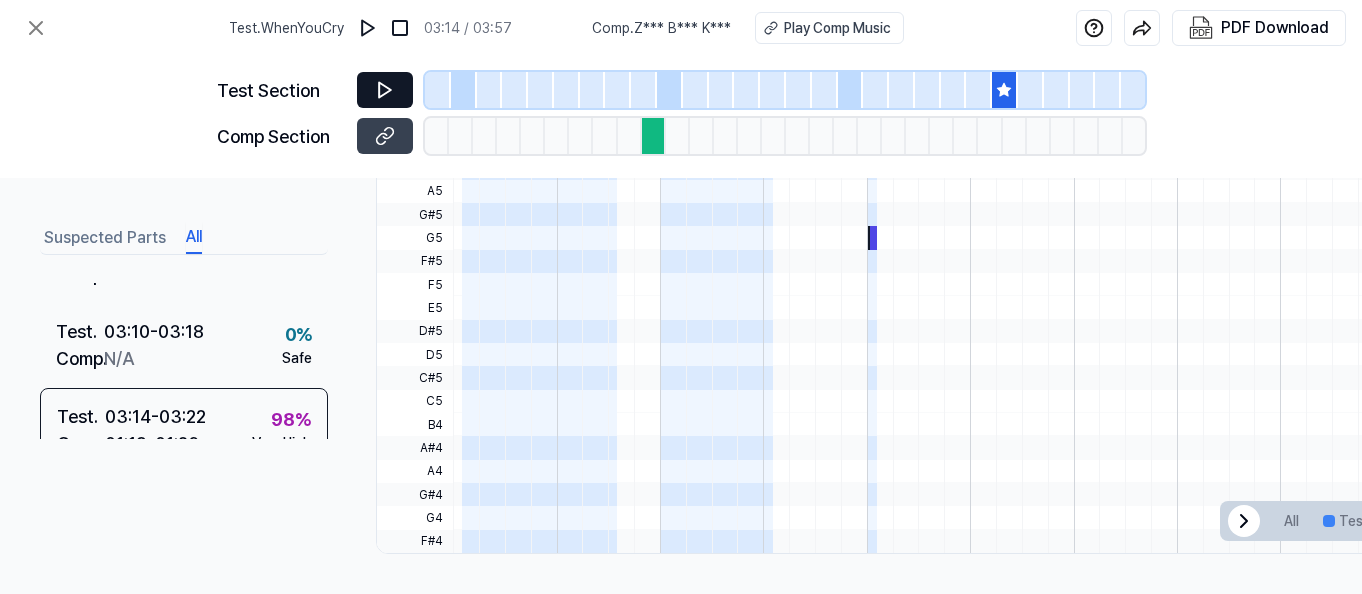 scroll, scrollTop: 1900, scrollLeft: 0, axis: vertical 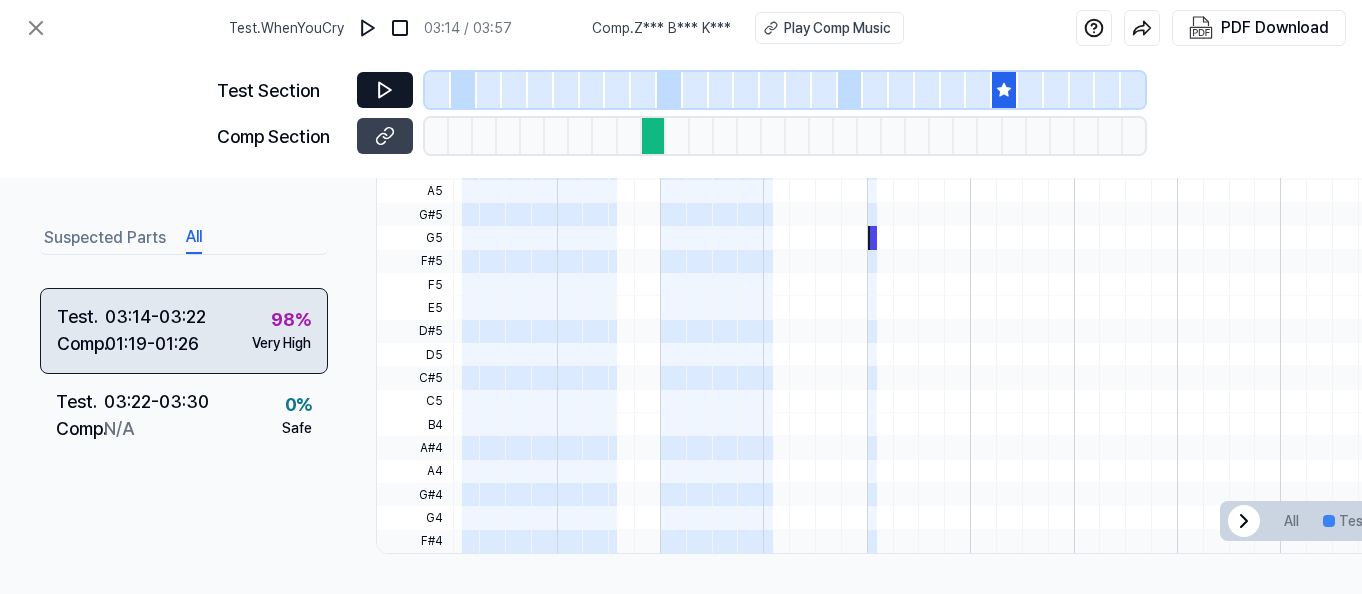 click on "Very High" at bounding box center (281, 343) 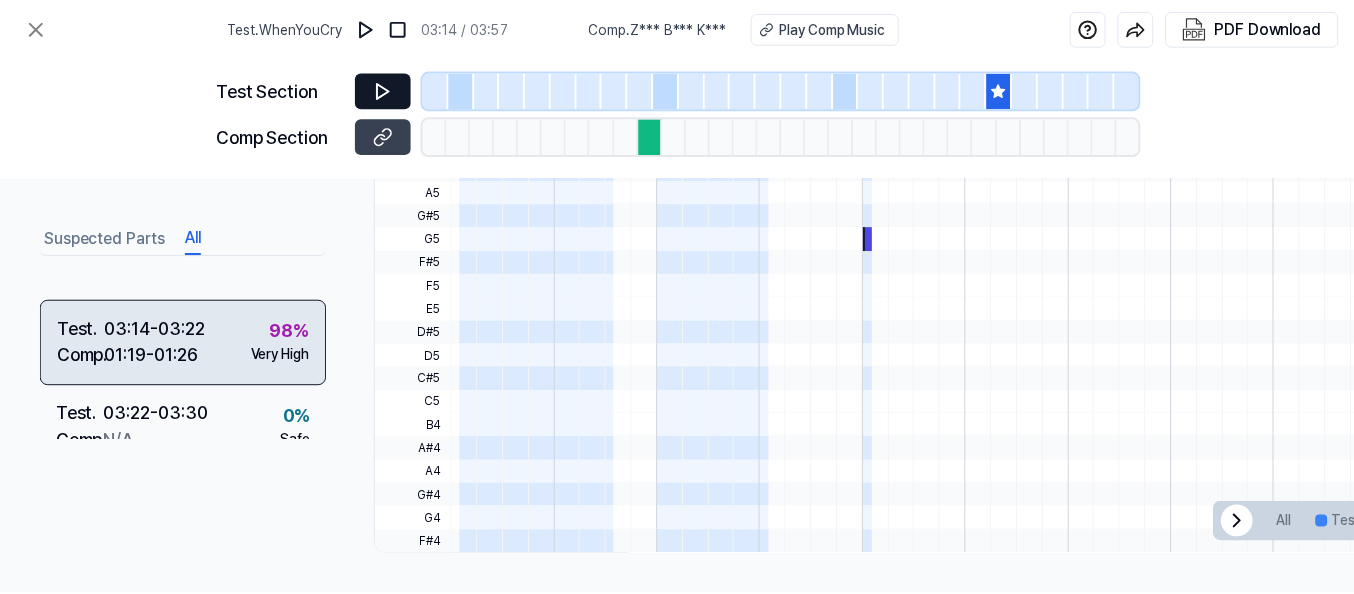 scroll, scrollTop: 1863, scrollLeft: 0, axis: vertical 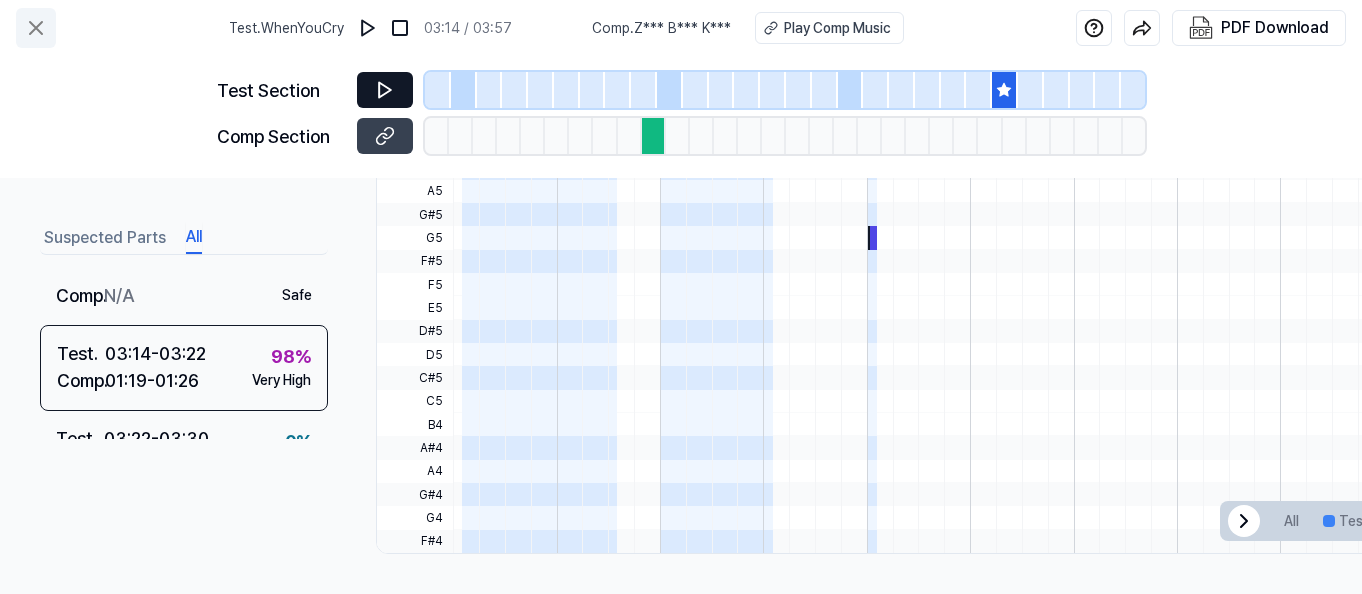 click 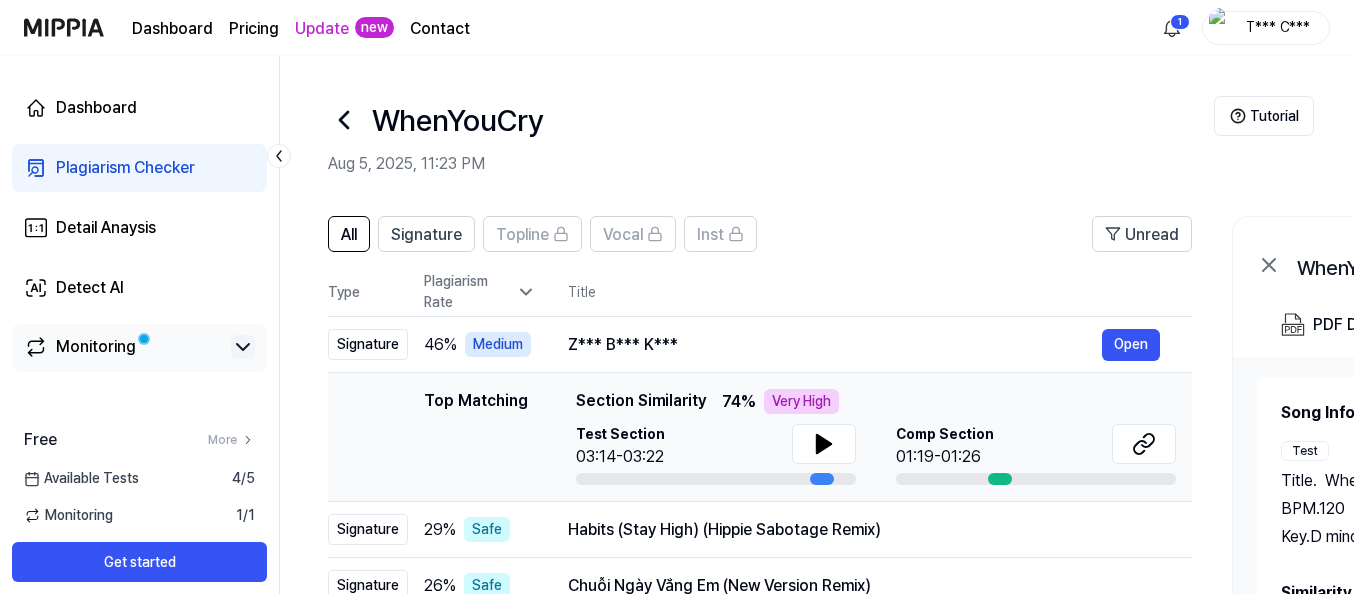 click 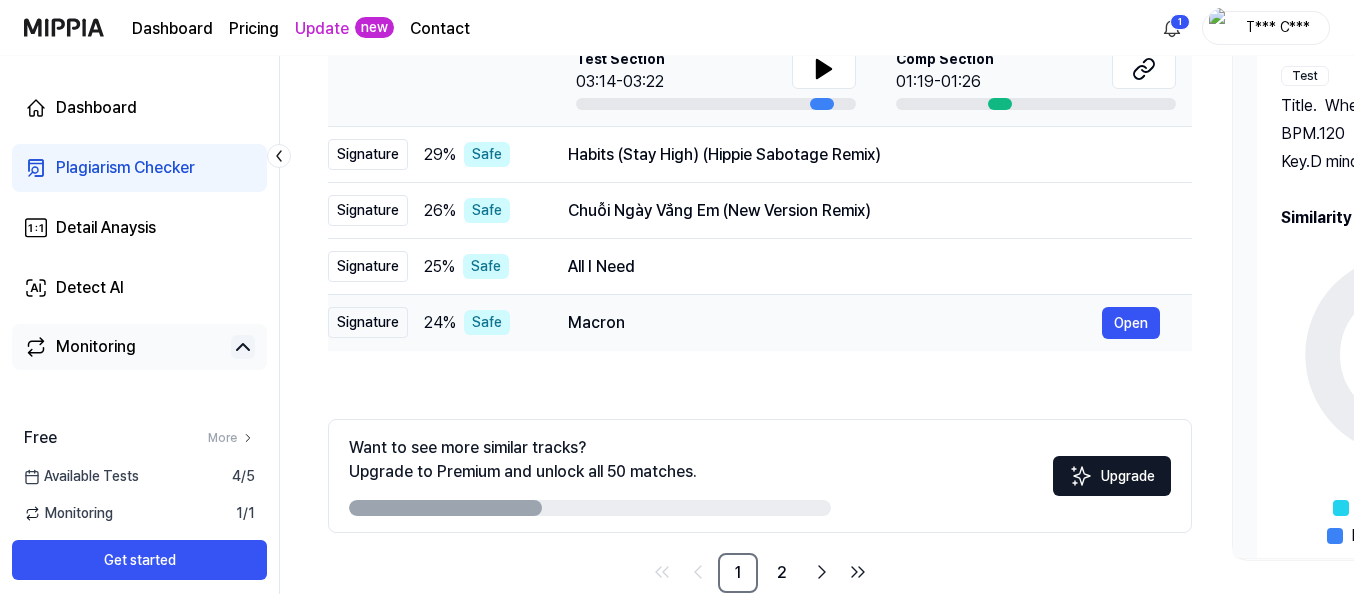scroll, scrollTop: 414, scrollLeft: 0, axis: vertical 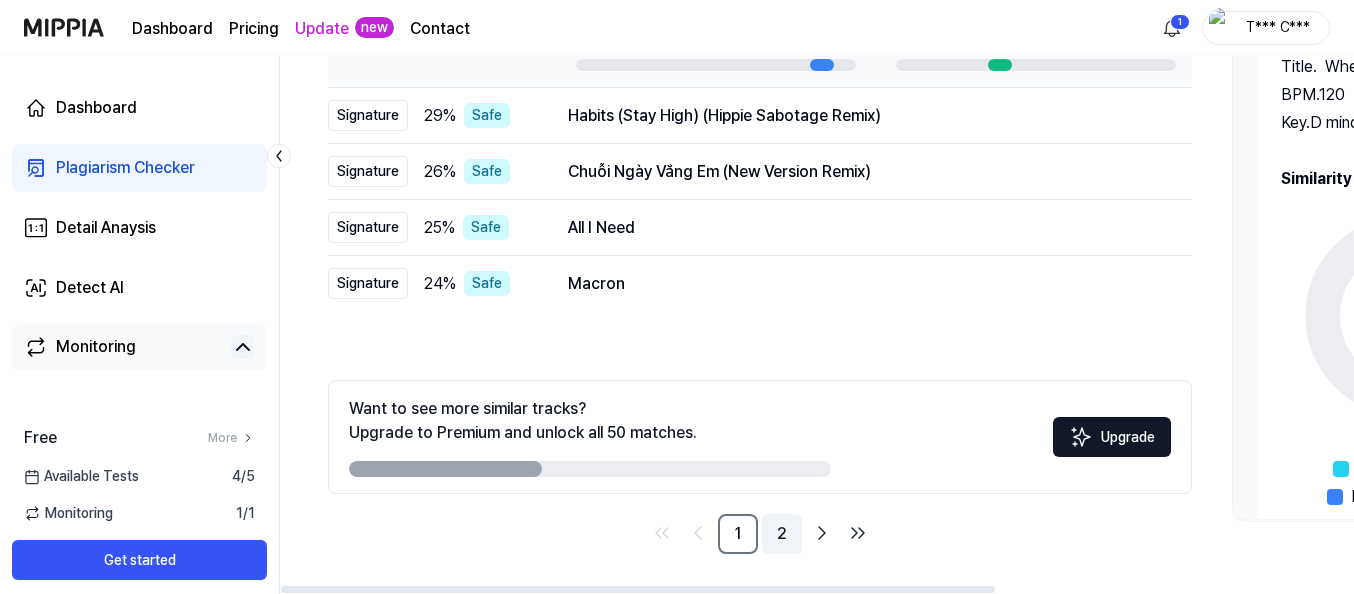 click on "2" at bounding box center [782, 534] 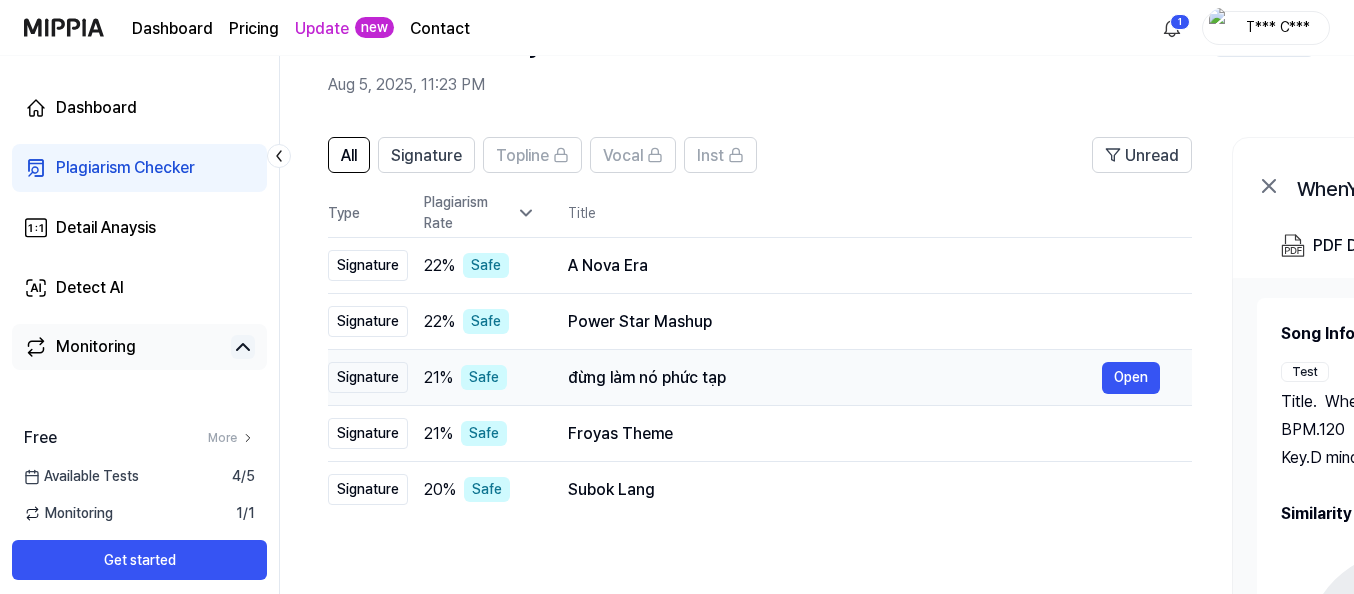 scroll, scrollTop: 114, scrollLeft: 0, axis: vertical 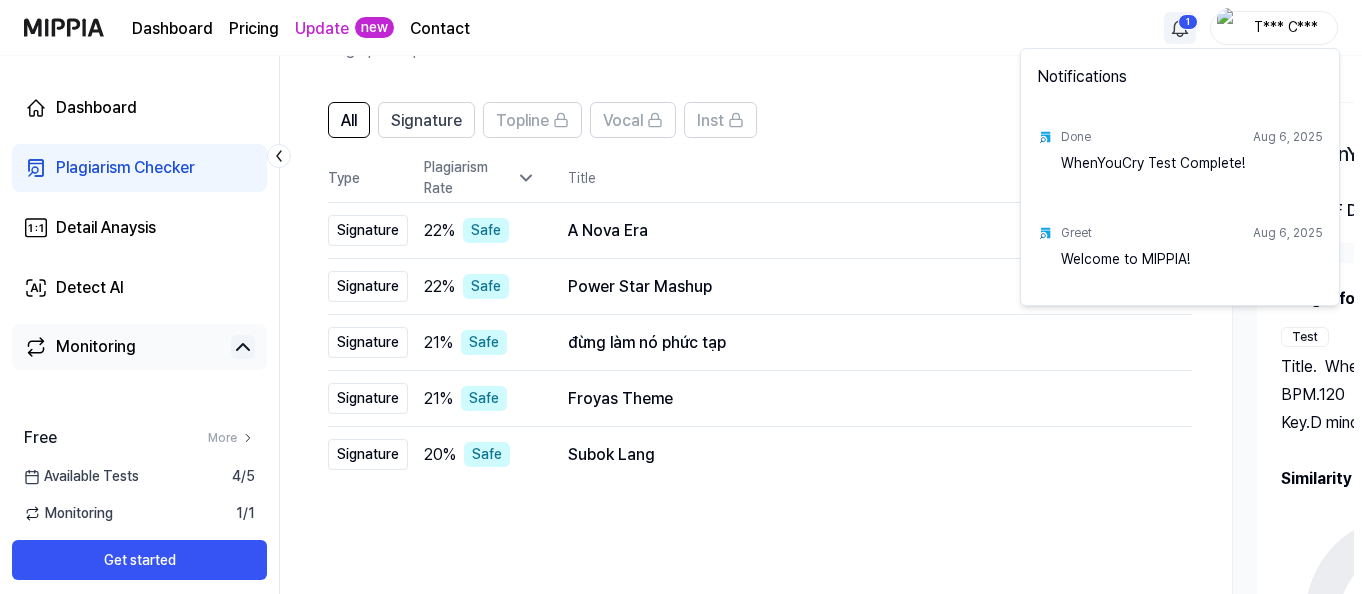 click on "Dashboard Pricing Update new Contact 1 T*** C*** Dashboard Plagiarism Checker Detail Anaysis Detect AI Monitoring Free More Available Tests 4 / 5 Monitoring 1 / 1 Get started WhenYouCry Aug 5, 2025, 11:23 PM Tutorial All Signature Topline Vocal Inst Unread All Signature Topline Vocal Inst Type Plagiarism Rate Title High Rate Unread Signature 22 % Safe A Nova Era Open Signature 22 % Safe Power Star Mashup Open Signature 21 % Safe đừng làm nó phức tạp Open Signature 21 % Safe Froyas Theme Open Signature 20 % Safe Subok Lang Open Want to see more similar tracks? Upgrade to Premium and unlock all 50 matches. Upgrade 1 2 WhenYouCry Open PDF Download Share Song Info Test Title . WhenYouCry BPM. 120 Key. D minor Comp Title . Z*** B*** K*** BPM. 140 Key. D minor Similarity 46 % Safe Low Medium High Very High Chord similarity 47 % Medium Rhythm similarity 28 % Safe Topline similarity 22 % Safe Vocal similarity 46 % Medium Inst similarity 0 % Safe Notifications Done Aug 6, 2025" at bounding box center [681, 183] 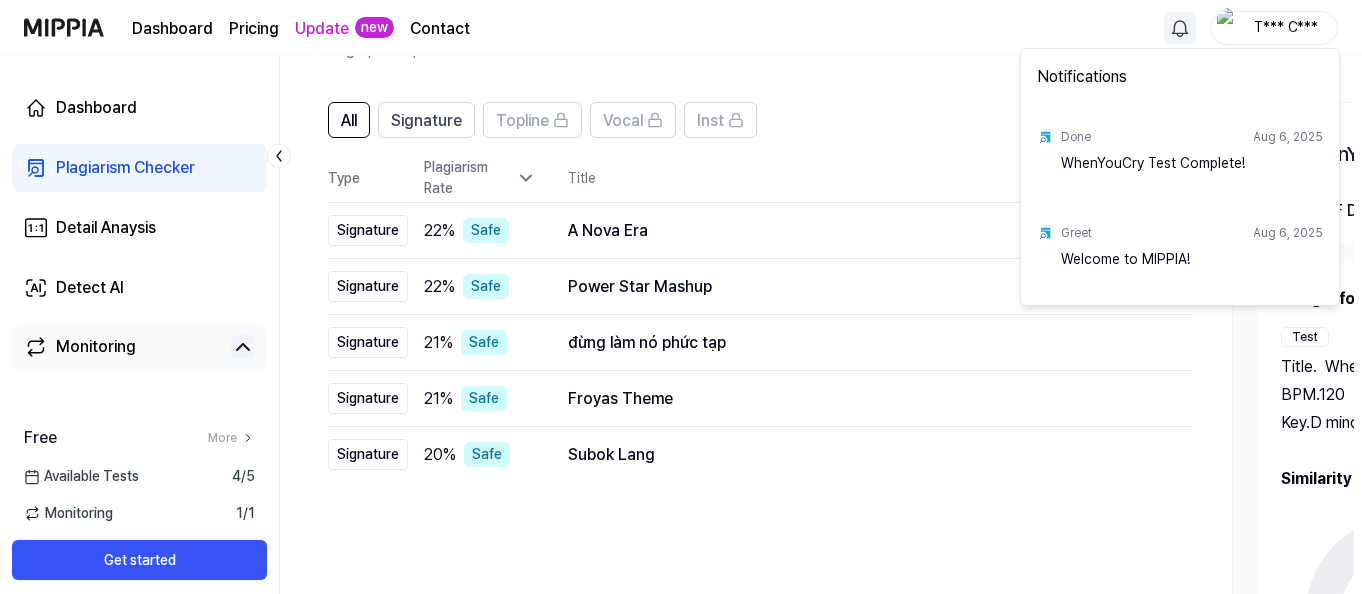 click on "Dashboard Pricing Update new Contact T*** C*** Dashboard Plagiarism Checker Detail Anaysis Detect AI Monitoring Free More Available Tests 4 / 5 Monitoring 1 / 1 Get started WhenYouCry Aug 5, 2025, 11:23 PM Tutorial All Signature Topline Vocal Inst Unread All Signature Topline Vocal Inst Type Plagiarism Rate Title High Rate Unread Signature 22 % Safe A Nova Era Open Signature 22 % Safe Power Star Mashup Open Signature 21 % Safe đừng làm nó phức tạp Open Signature 21 % Safe Froyas Theme Open Signature 20 % Safe Subok Lang Open Want to see more similar tracks? Upgrade to Premium and unlock all 50 matches. Upgrade 1 2 WhenYouCry Open PDF Download Share Song Info Test Title . WhenYouCry BPM. 120 Key. D minor Comp Title . Z*** B*** K*** BPM. 140 Key. D minor Similarity 46 % Safe Low Medium High Very High Chord similarity 47 % Medium Rhythm similarity 28 % Safe Topline similarity 22 % Safe Vocal similarity 46 % Medium Inst similarity 0 % Safe Notifications Done Aug 6, 2025" at bounding box center (681, 183) 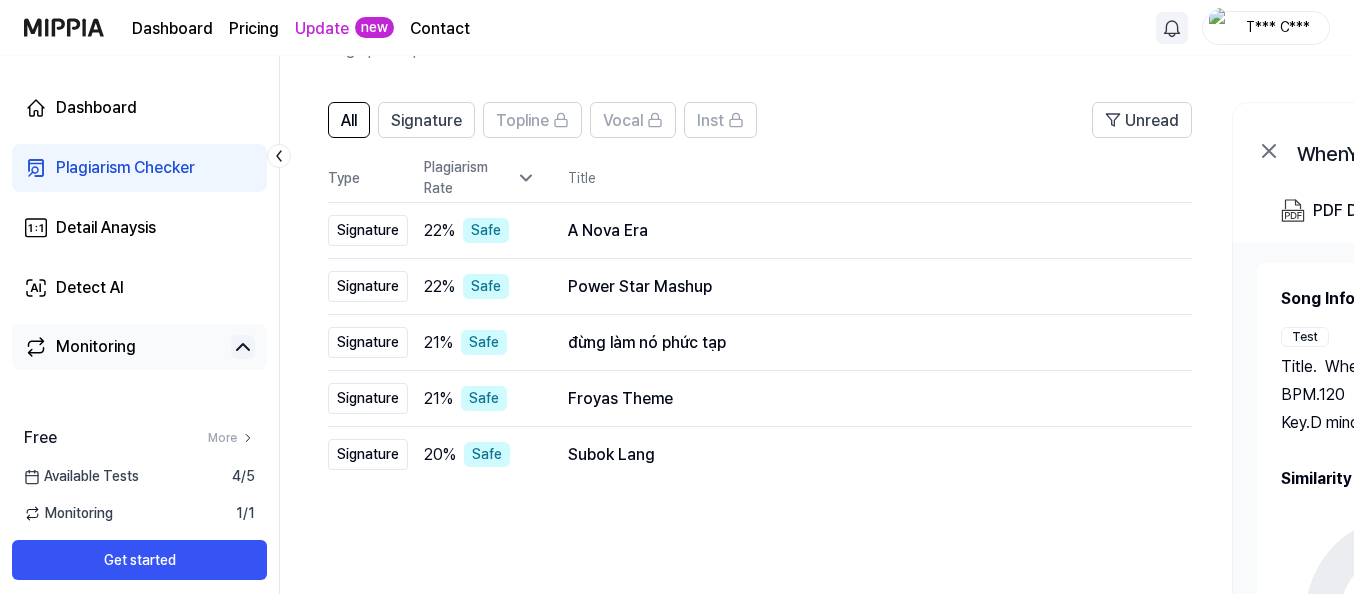 click on "Pricing" at bounding box center (254, 29) 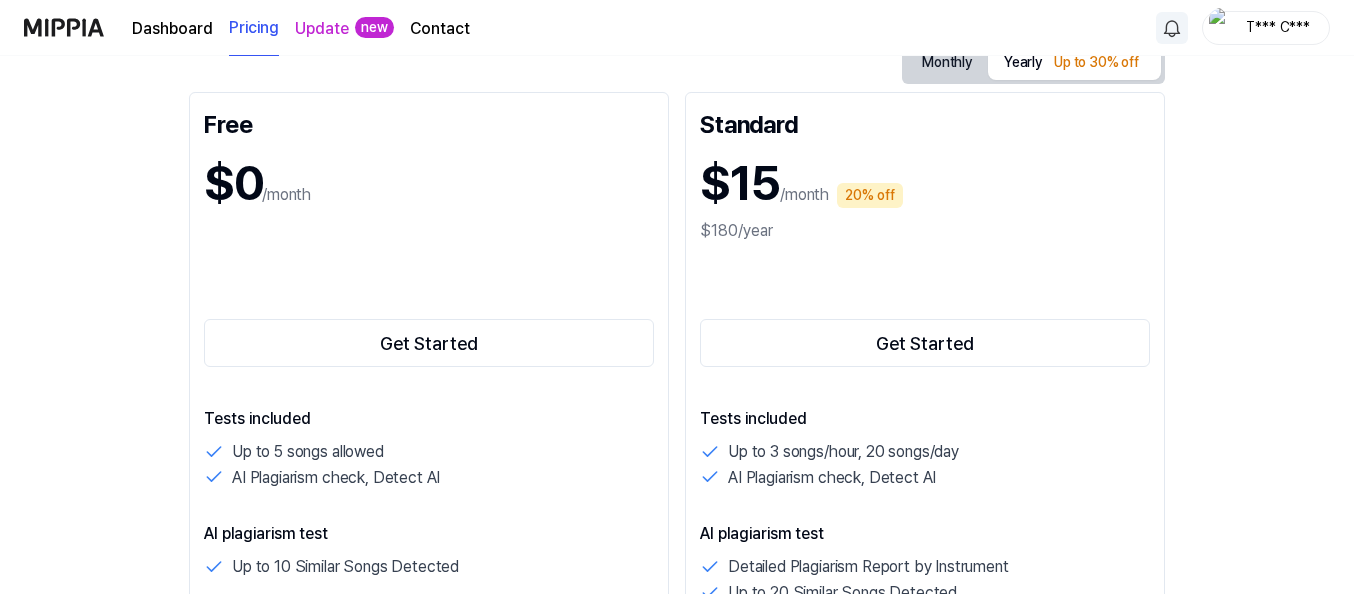 scroll, scrollTop: 200, scrollLeft: 0, axis: vertical 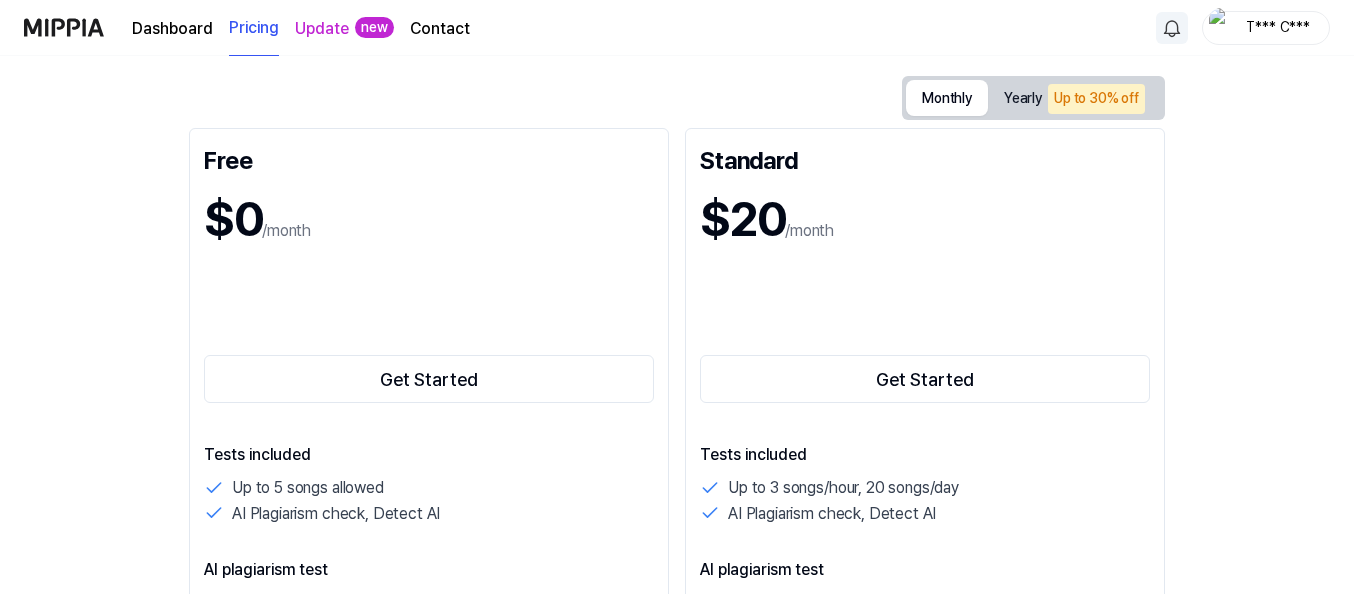 click on "Monthly" at bounding box center (947, 98) 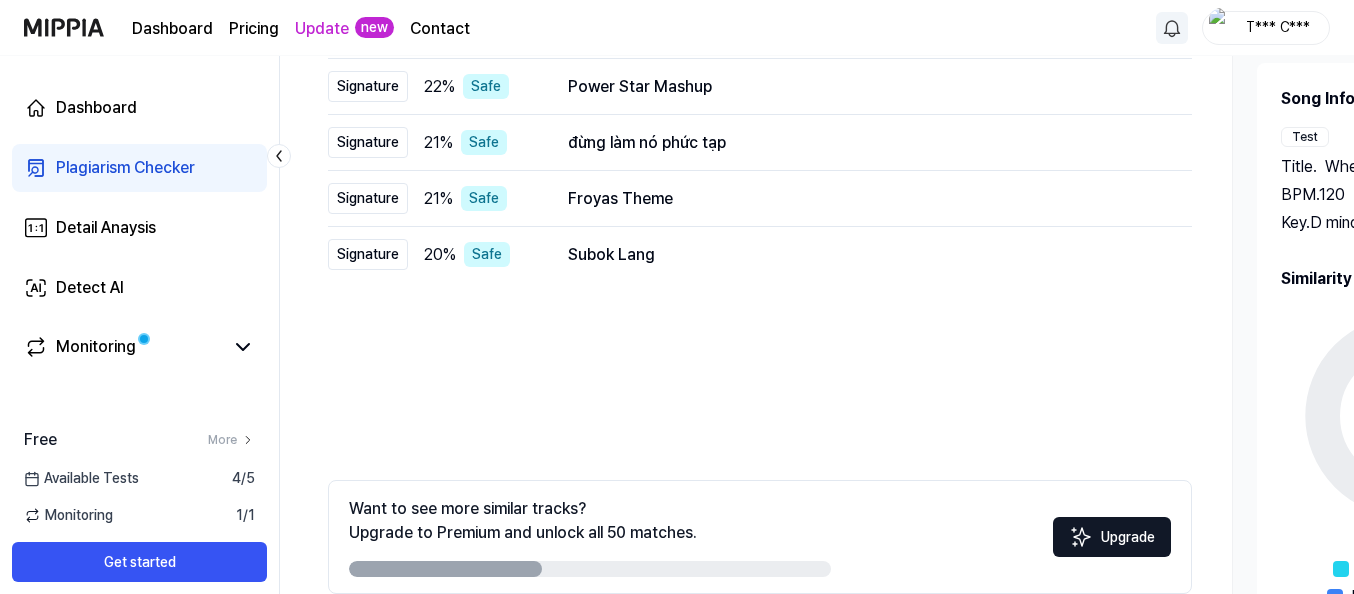 scroll, scrollTop: 414, scrollLeft: 0, axis: vertical 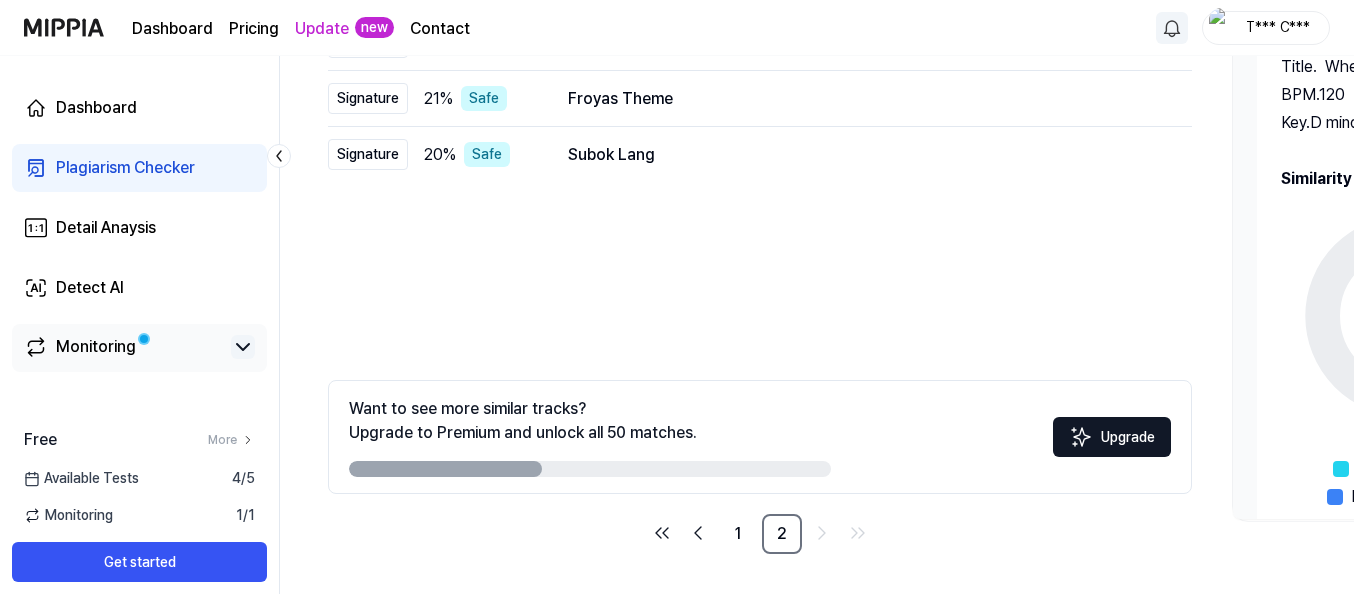 click 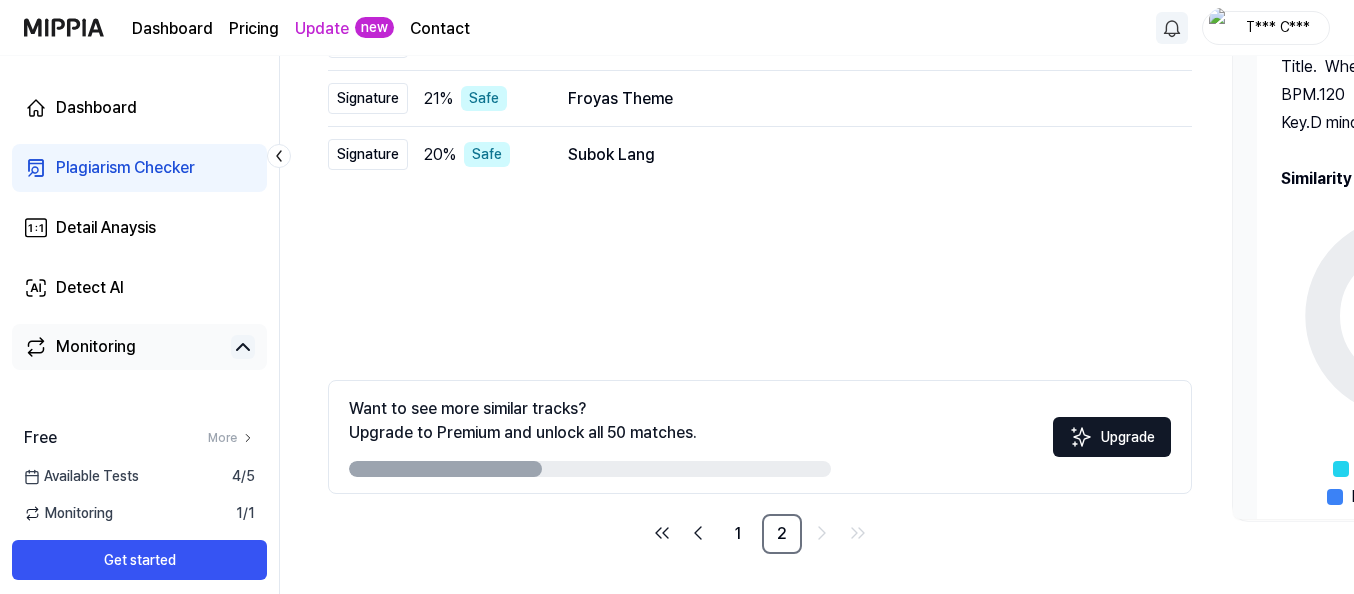 click on "Plagiarism Checker" at bounding box center [125, 168] 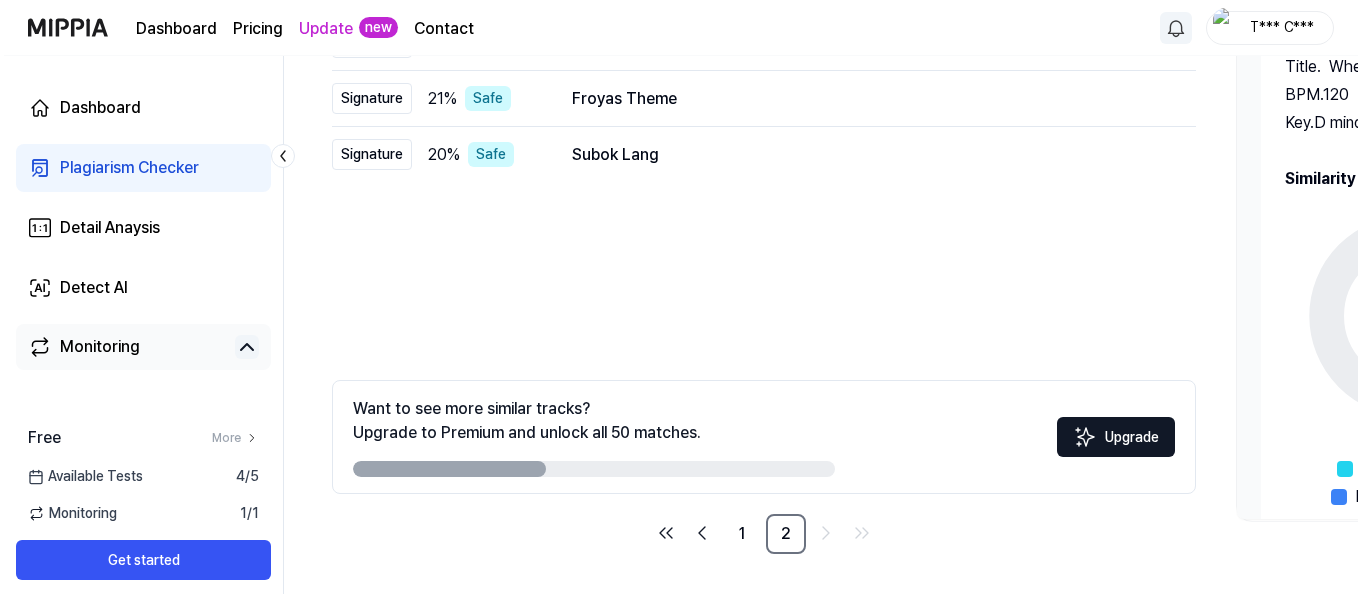 scroll, scrollTop: 0, scrollLeft: 0, axis: both 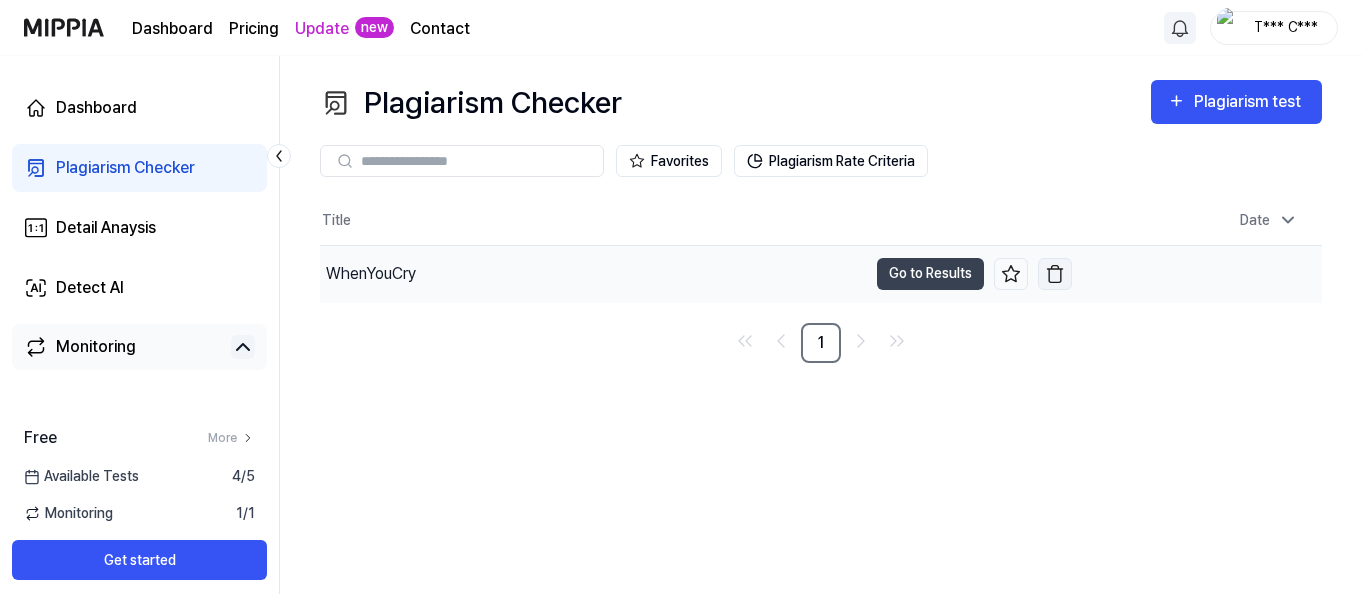 click at bounding box center (1055, 274) 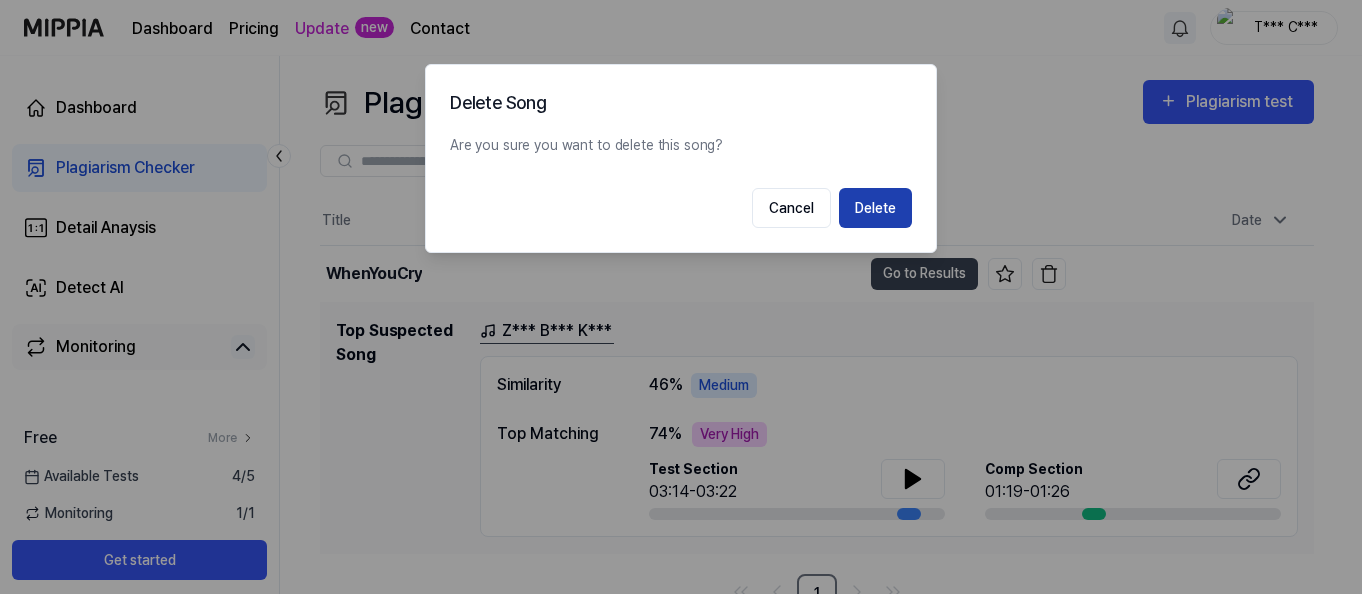 click on "Delete" at bounding box center (875, 208) 